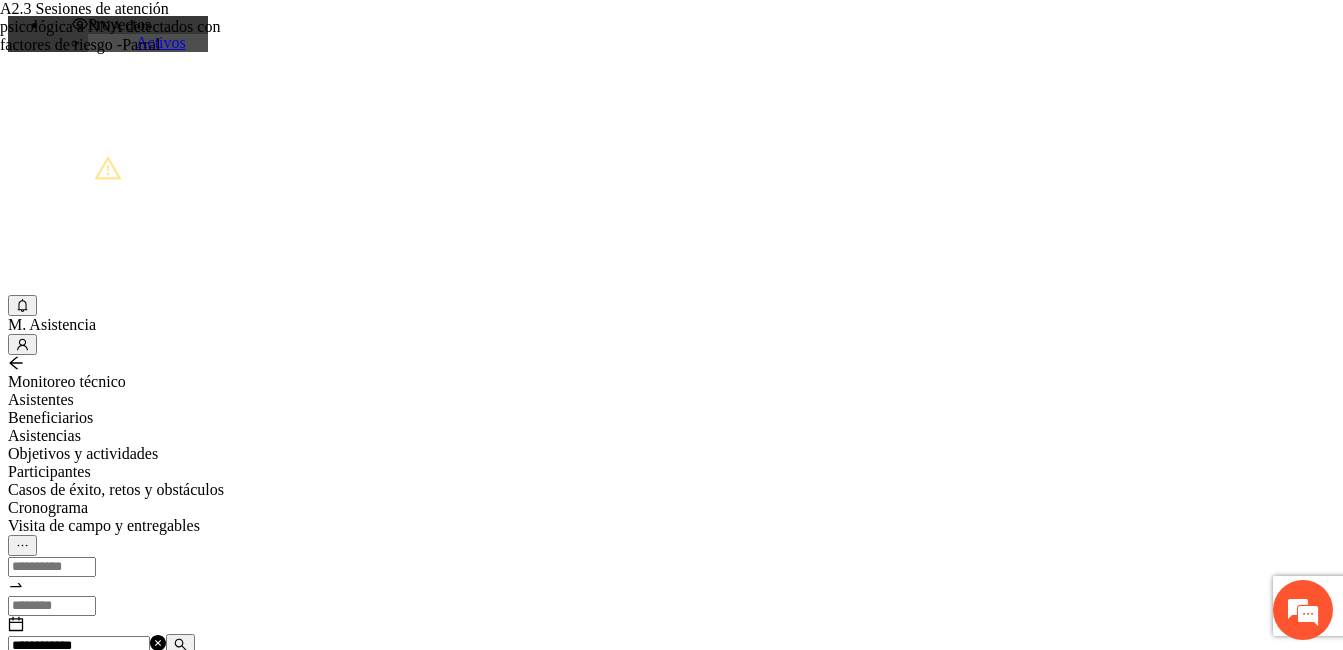 scroll, scrollTop: 0, scrollLeft: 0, axis: both 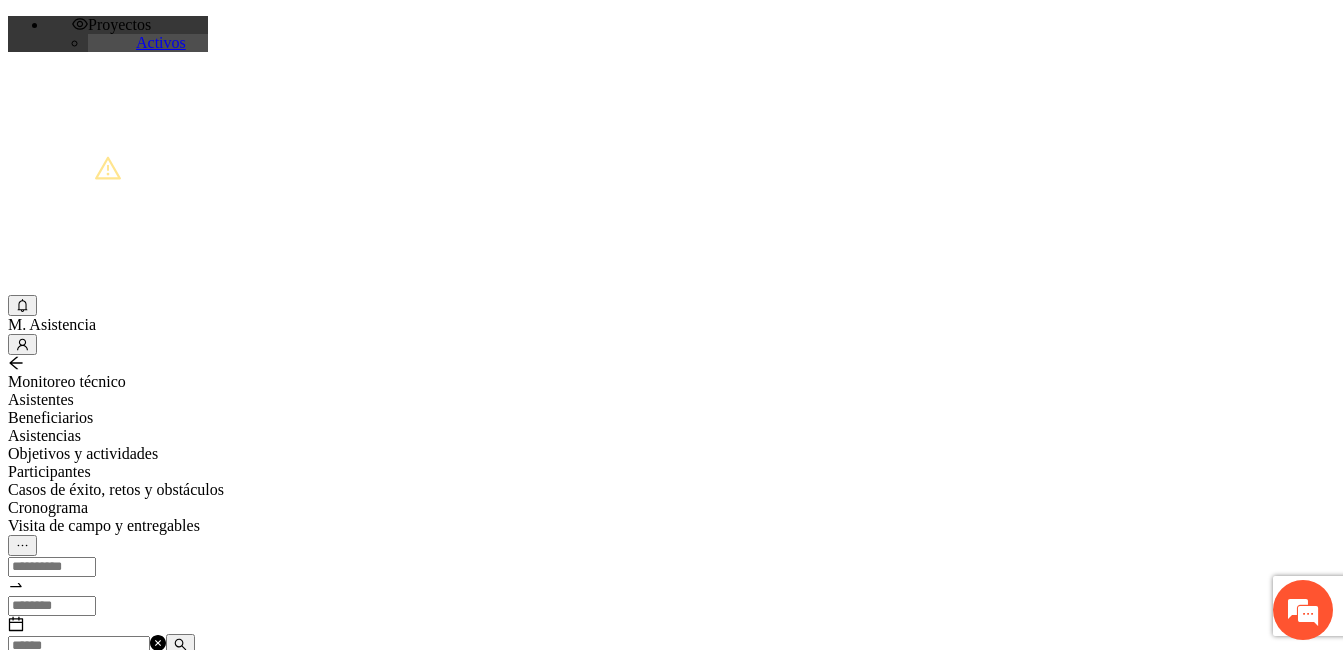 click on "Agregar asistencia Descargar Agregar asistentes Folio Nombre Apellido 1 Apellido 2 Sexo Fecha de nacimiento Edad Municipio Colonia Teléfono Actividad                           1 [FIRST] [LAST]  [LAST] Masculino [DATE] [AGE] [CITY] [NEIGHBORHOOD] [PHONE] U P +11 2 [FIRST] [LAST] [LAST] Masculino [DATE] [AGE] [CITY] [NEIGHBORHOOD] [PHONE] U P +4 3 [FIRST] [LAST] [LAST] Femenino [DATE] [AGE] [CITY] [NEIGHBORHOOD] [PHONE] U P +6 4 [FIRST] [LAST] [LAST] Femenino [DATE] [AGE] [CITY] [NEIGHBORHOOD] [PHONE] U P +4 5 [FIRST] [LAST]  [LAST] Masculino [DATE] [AGE] [CITY] [NEIGHBORHOOD] [PHONE] U P +4 6 [FIRST] [LAST] [LAST] Masculino [DATE] [AGE] [CITY] [NEIGHBORHOOD] [PHONE] U P +6 7 [FIRST] [LAST]  [LAST] Femenino [DATE] [AGE] [CITY] [NEIGHBORHOOD] [PHONE] U P +7 8 [FIRST] [LAST] [LAST] Masculino [DATE] [AGE] [CITY] [NEIGHBORHOOD] [PHONE] U P +3 9 [FIRST] [LAST] [LAST] Femenino [DATE] [AGE] U P +8" at bounding box center (671, 1326) 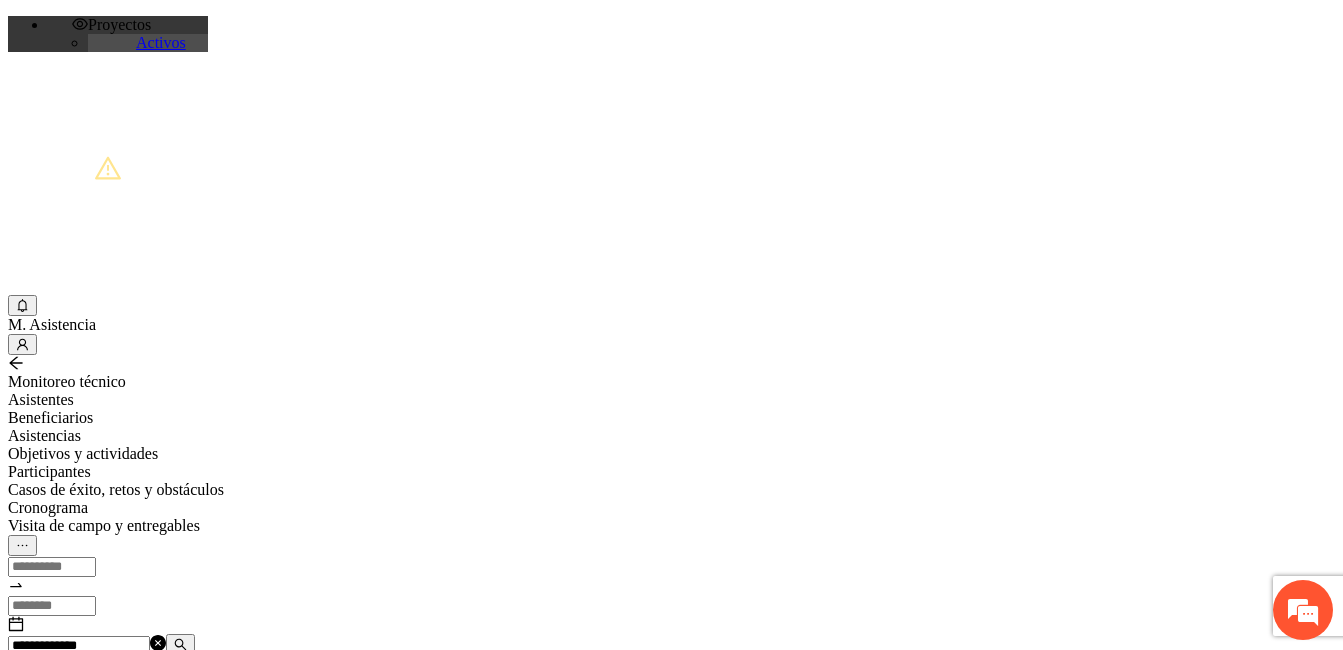 type on "**********" 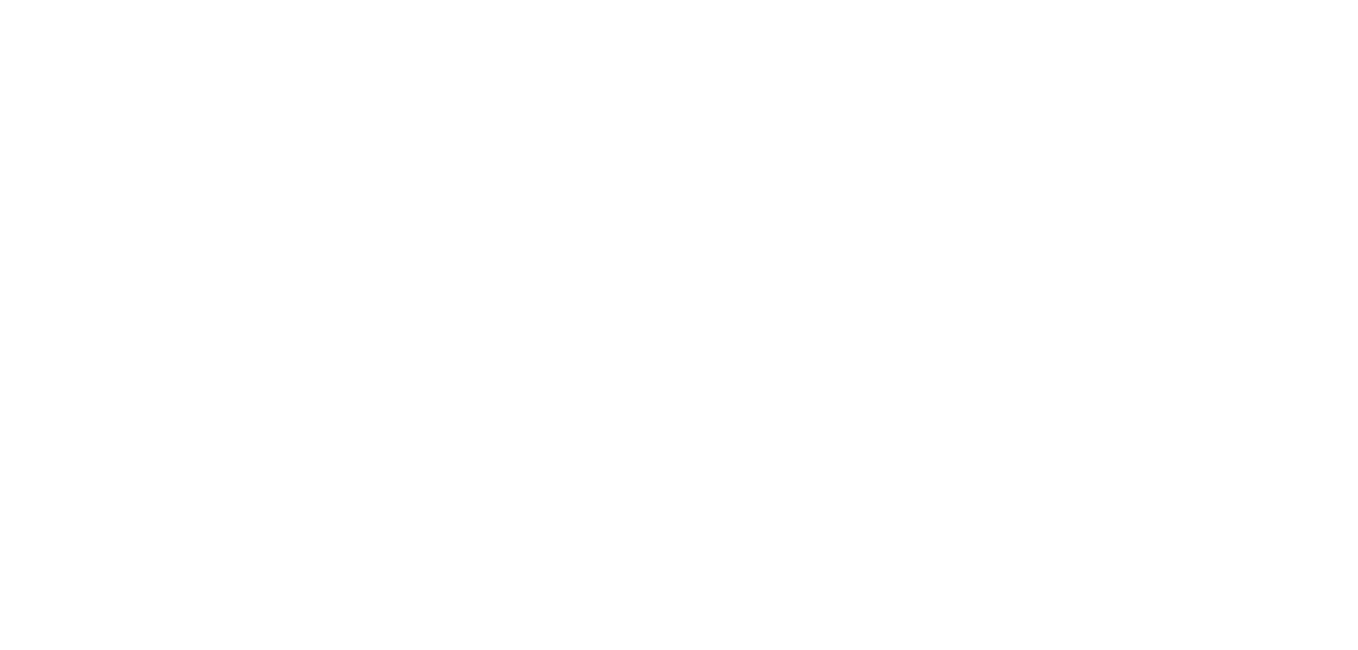 scroll, scrollTop: 0, scrollLeft: 0, axis: both 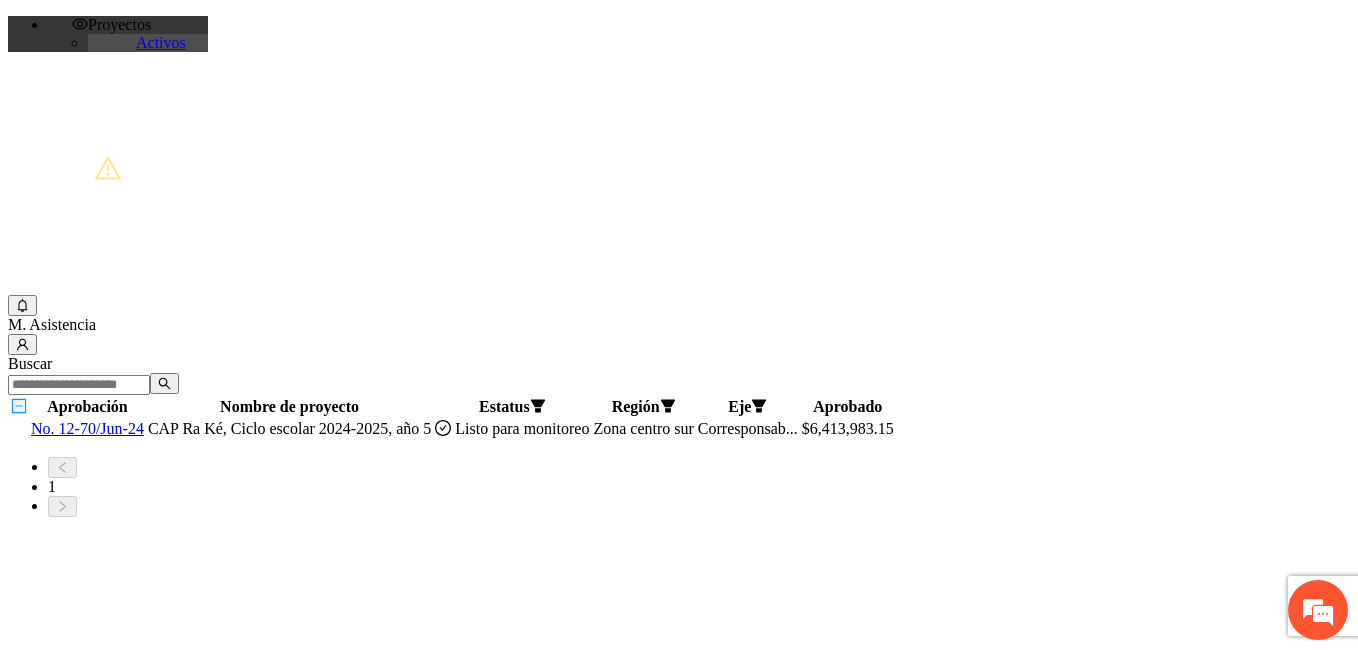 click on "No. 12-70/Jun-24" at bounding box center (87, 428) 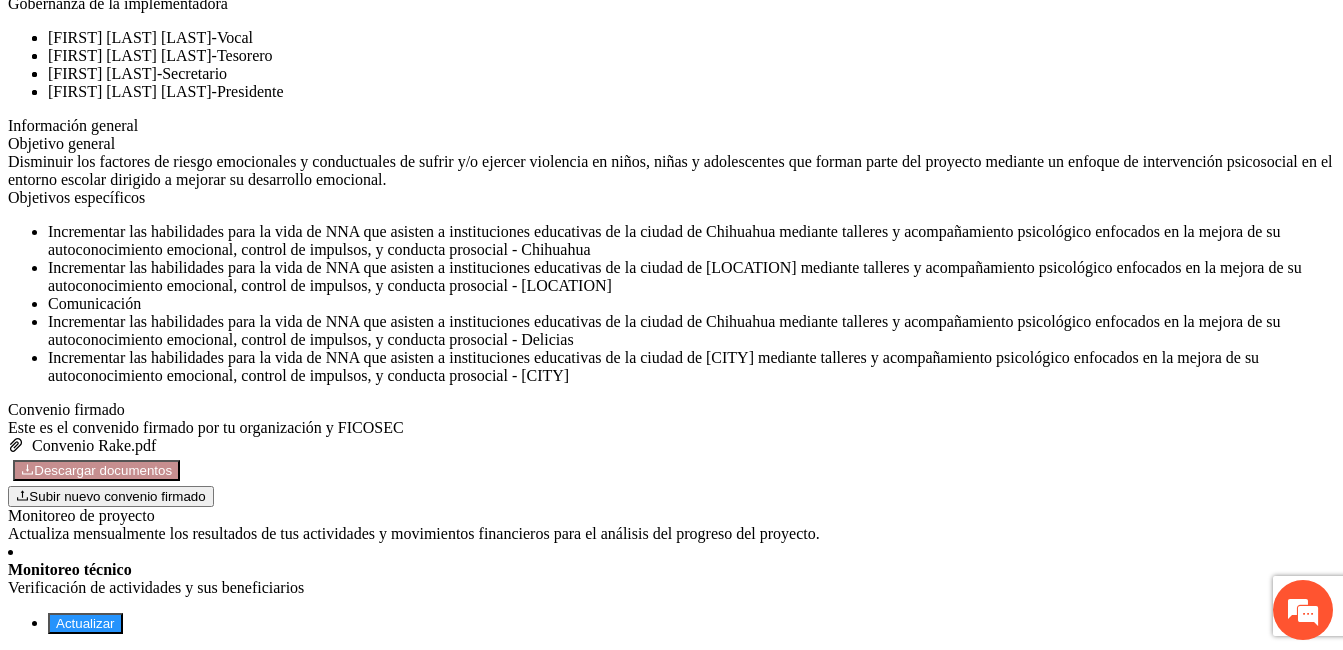scroll, scrollTop: 1584, scrollLeft: 0, axis: vertical 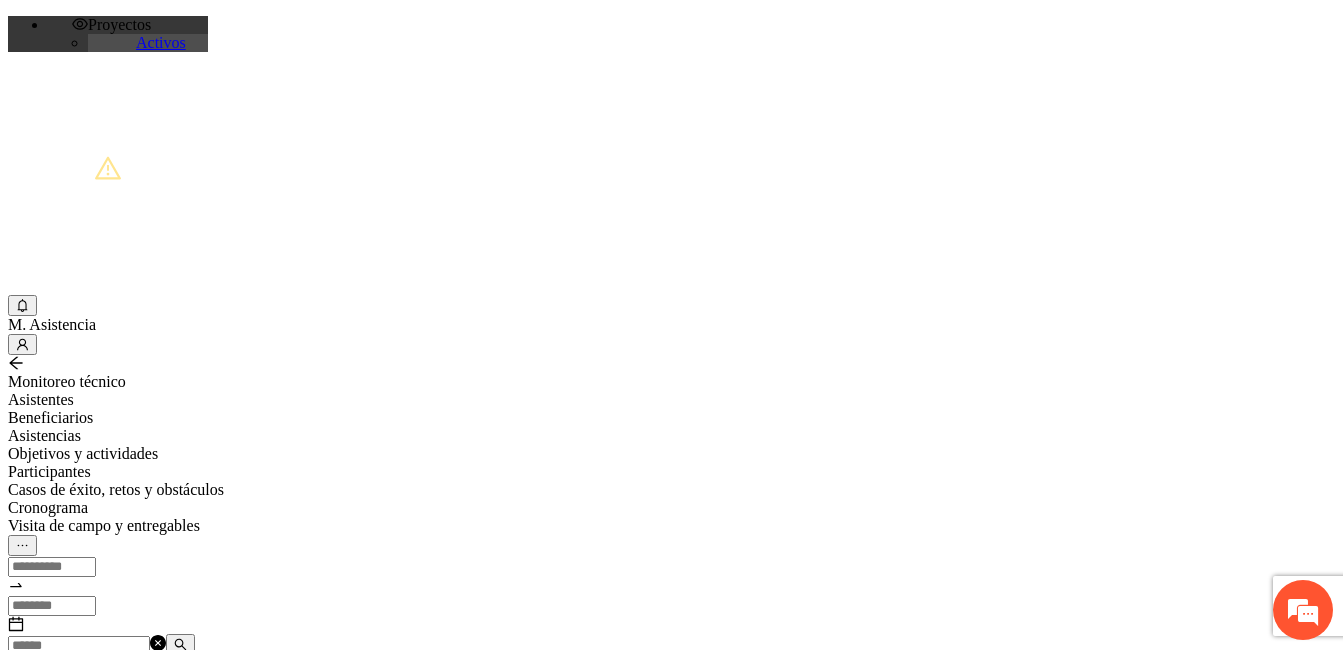 click at bounding box center [79, 646] 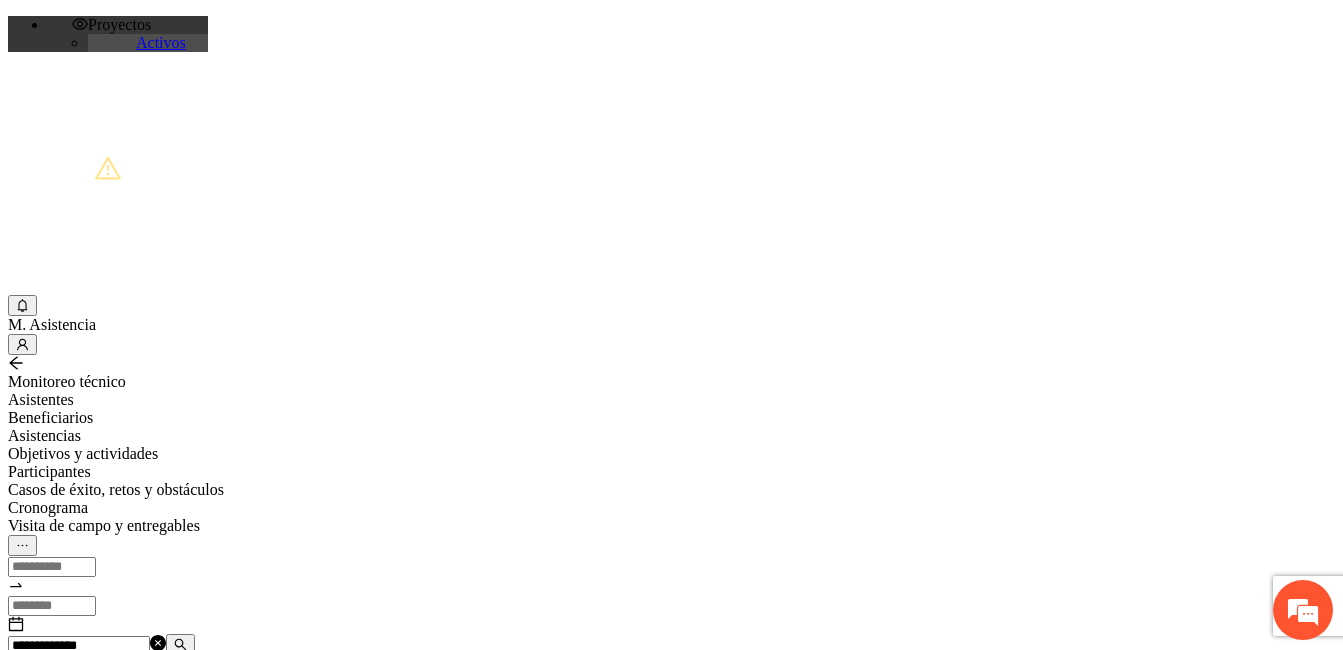 type on "**********" 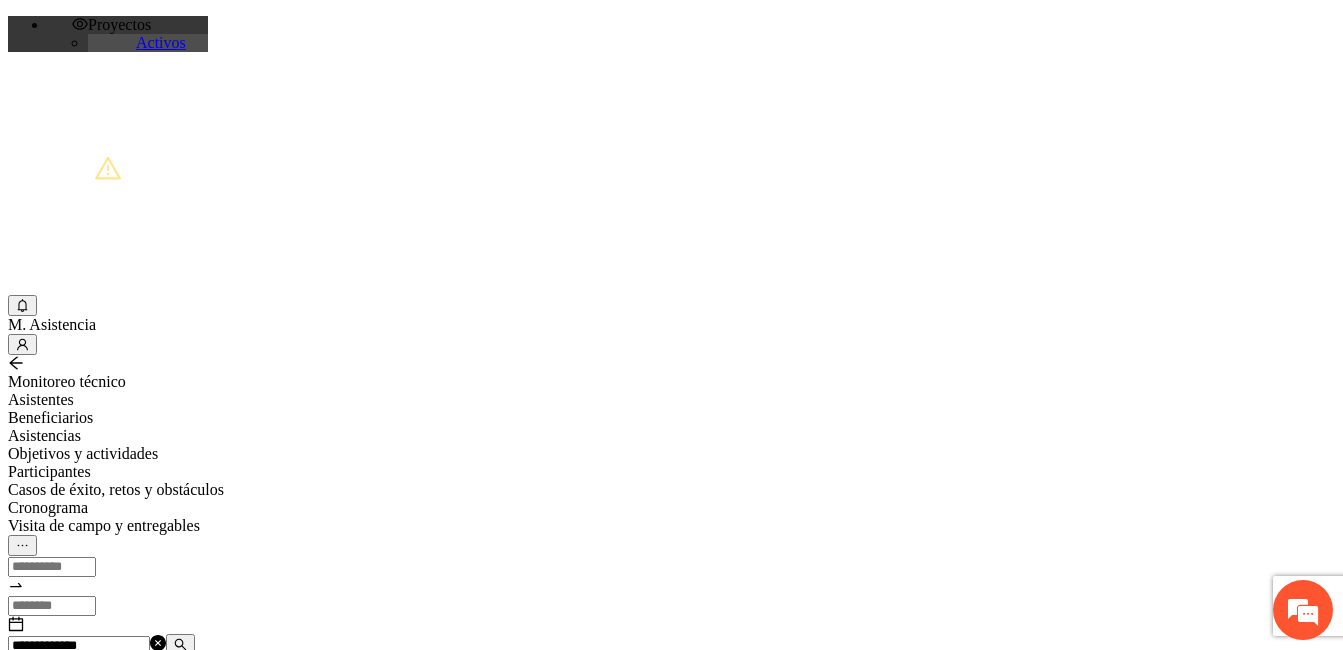 click on "Agregar asistencia" at bounding box center (71, 682) 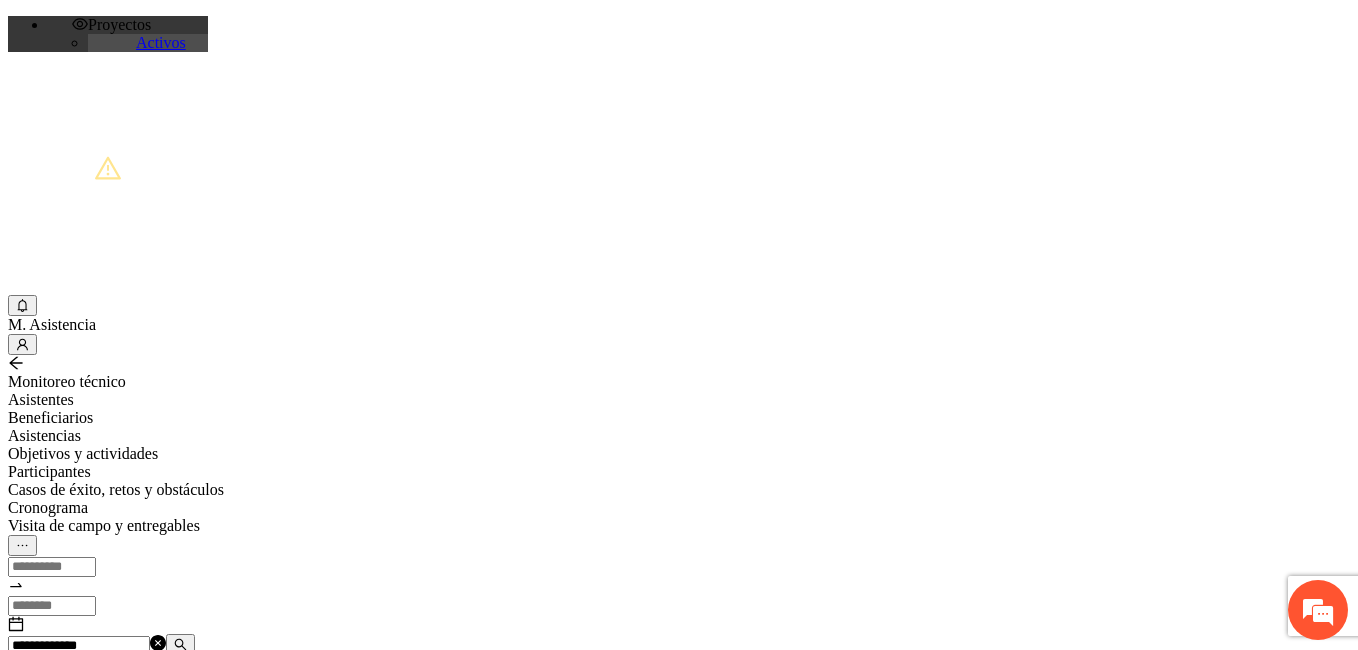 click at bounding box center [72, 1203] 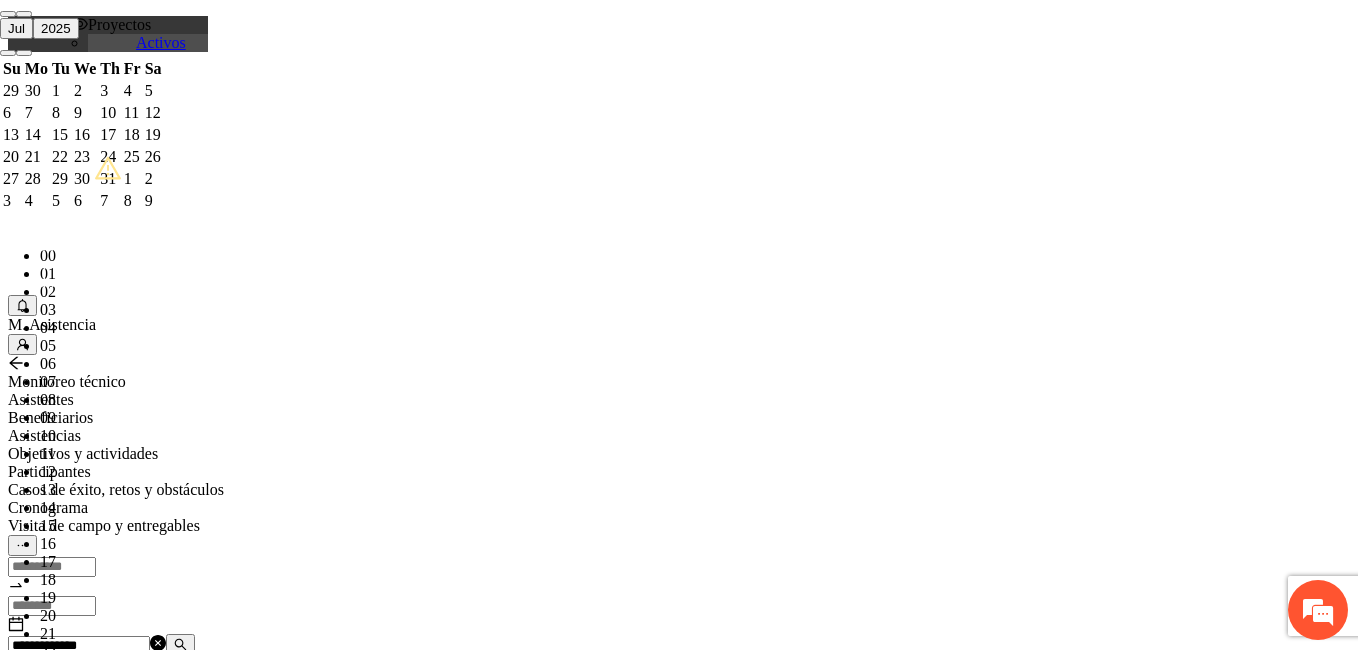 paste on "**********" 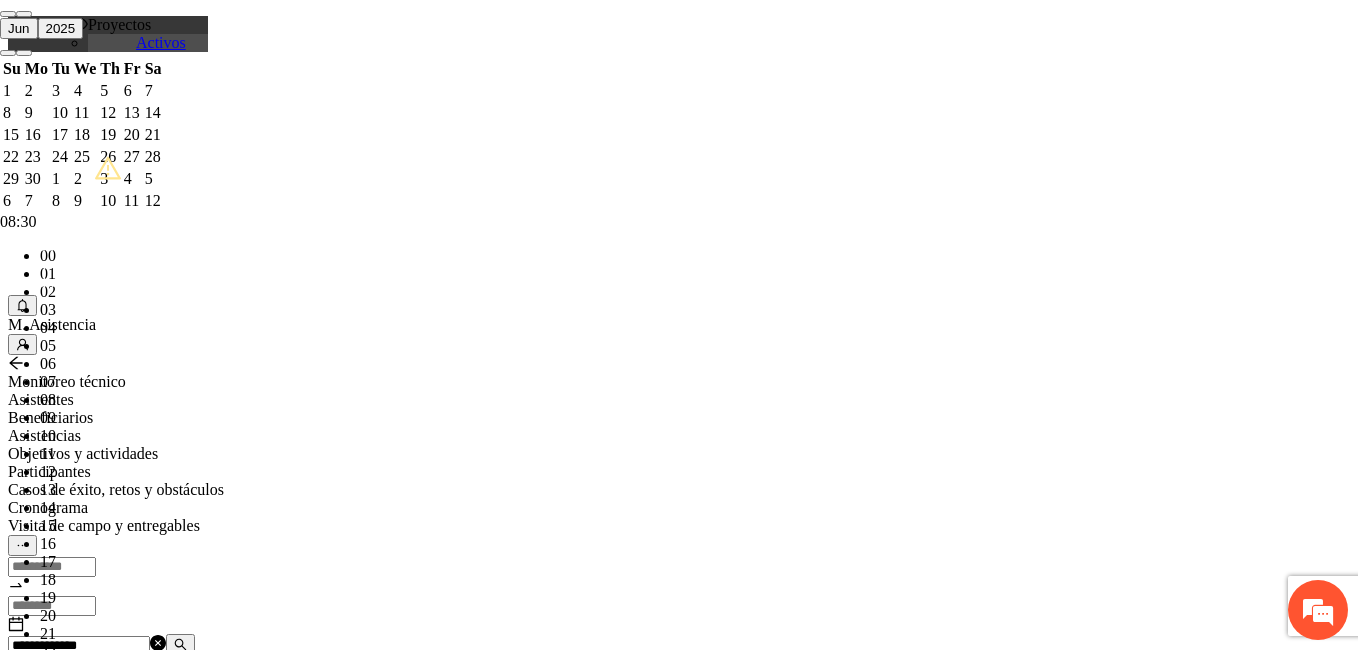 scroll, scrollTop: 150, scrollLeft: 0, axis: vertical 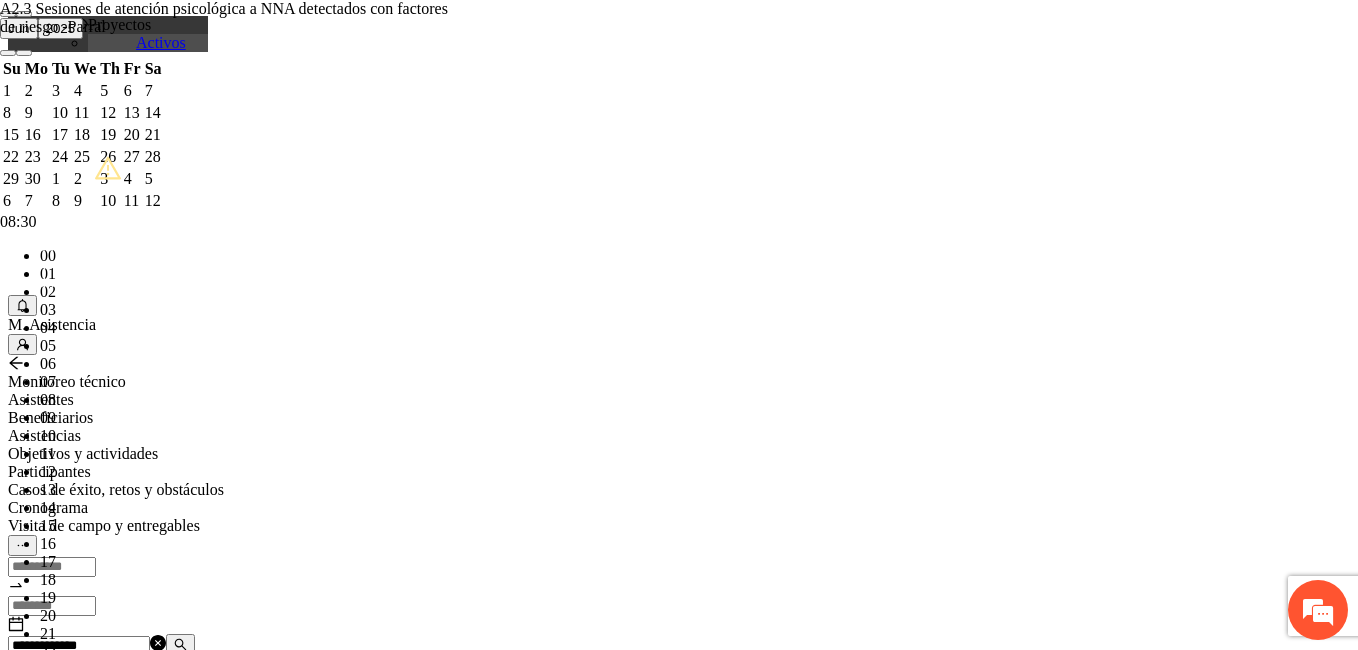 type 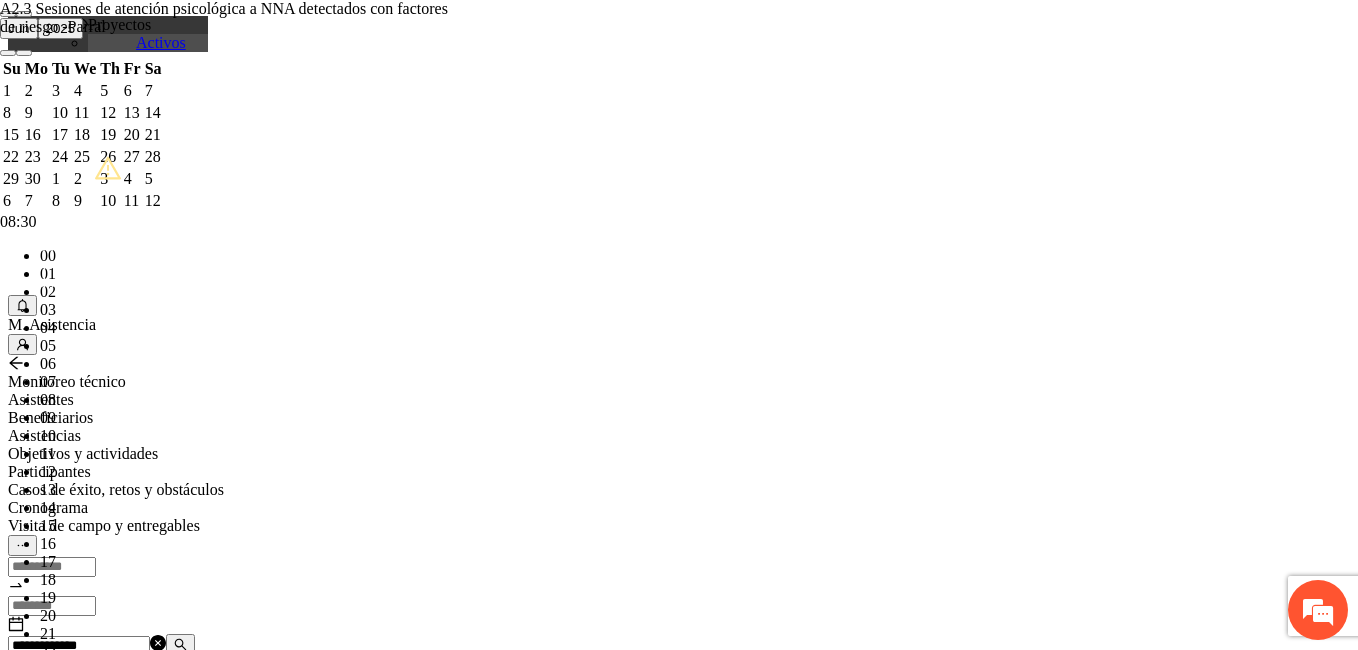 click on "**********" at bounding box center [258, 1165] 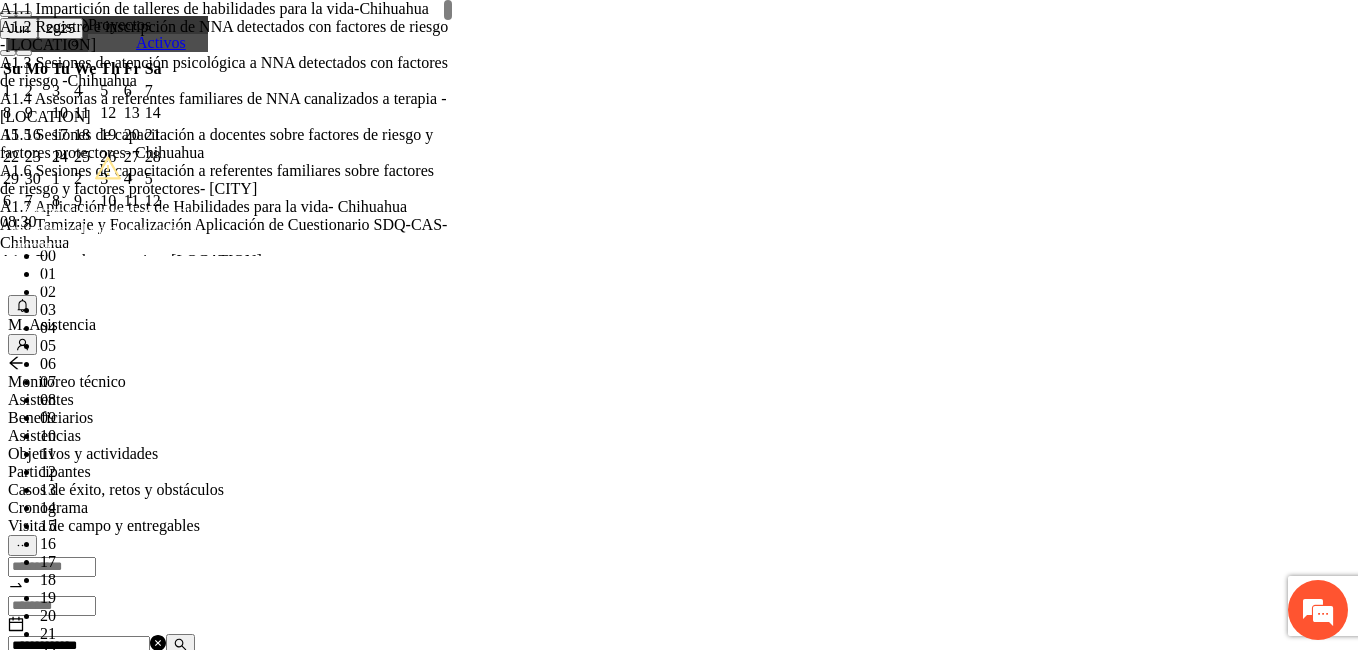 click on "**********" at bounding box center [258, 273503] 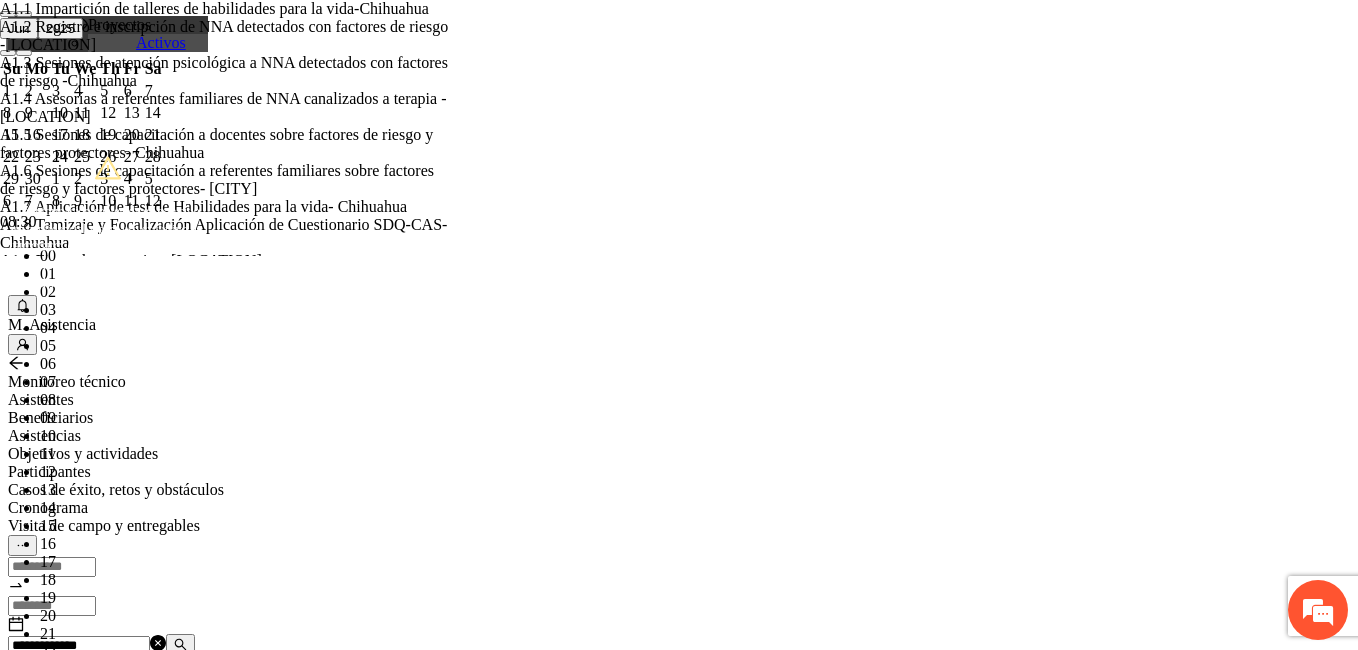 click on "Guardar" at bounding box center (109, 567979) 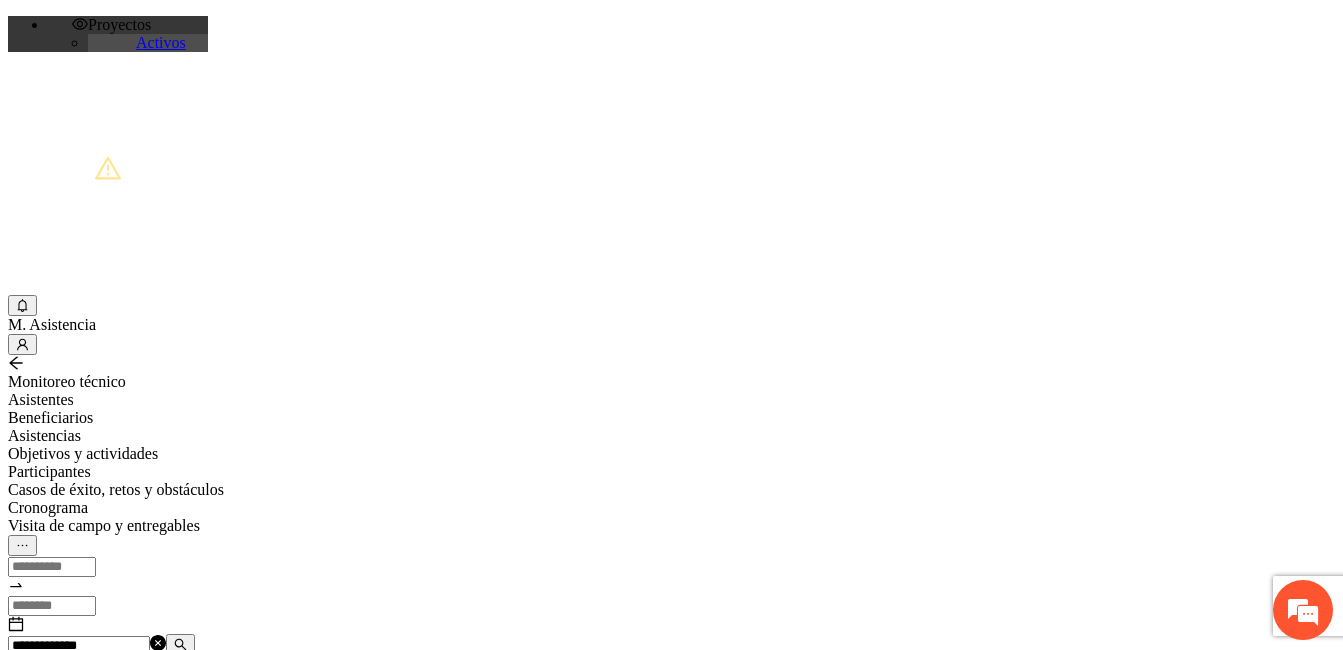 drag, startPoint x: 306, startPoint y: 237, endPoint x: 223, endPoint y: 250, distance: 84.0119 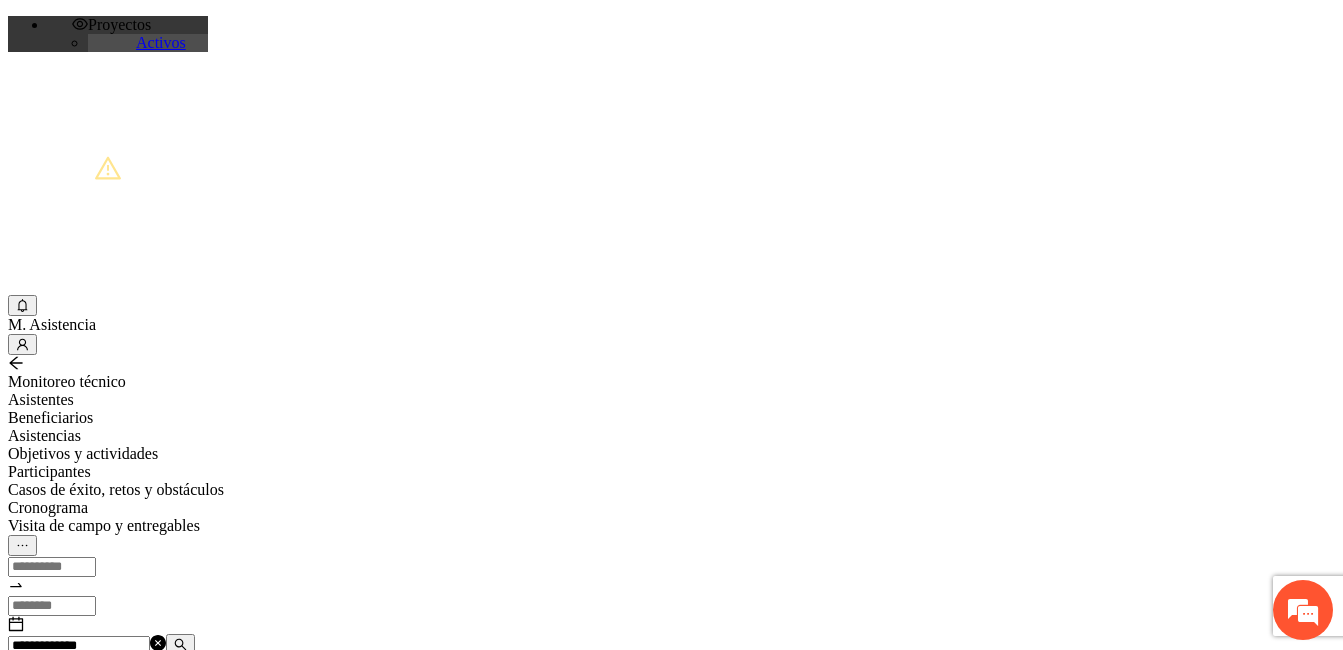 type on "**********" 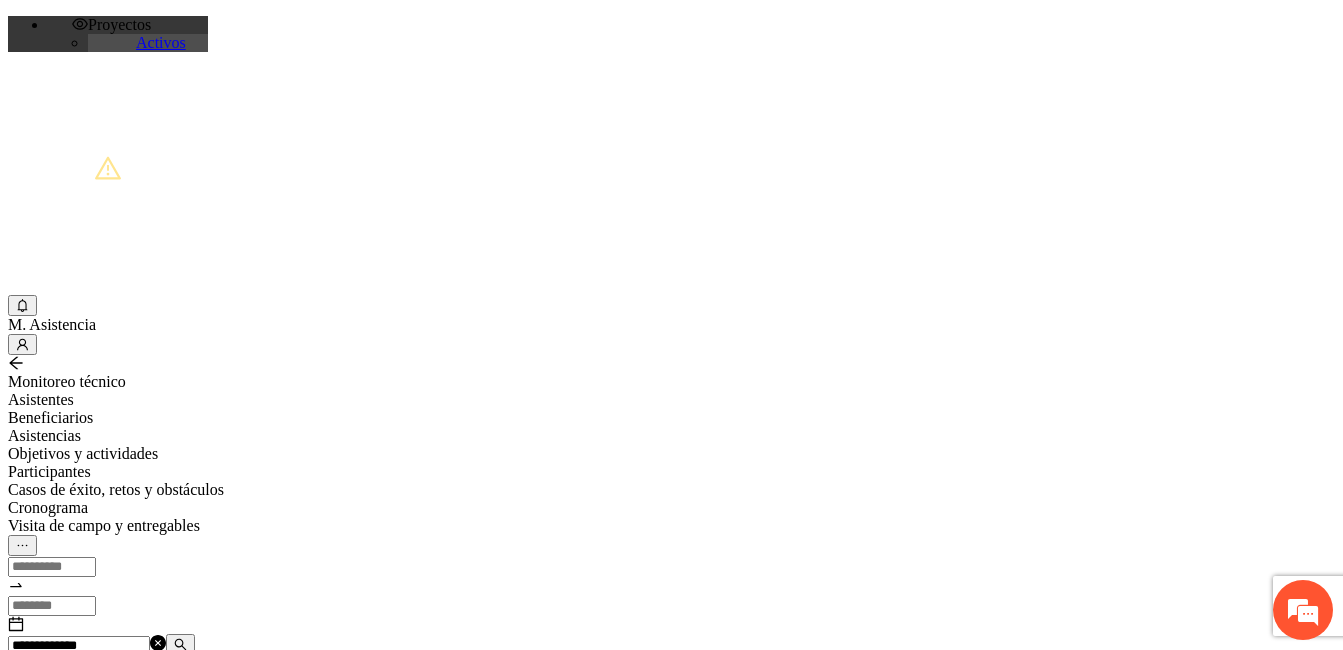 click on "Agregar asistencia" at bounding box center (71, 682) 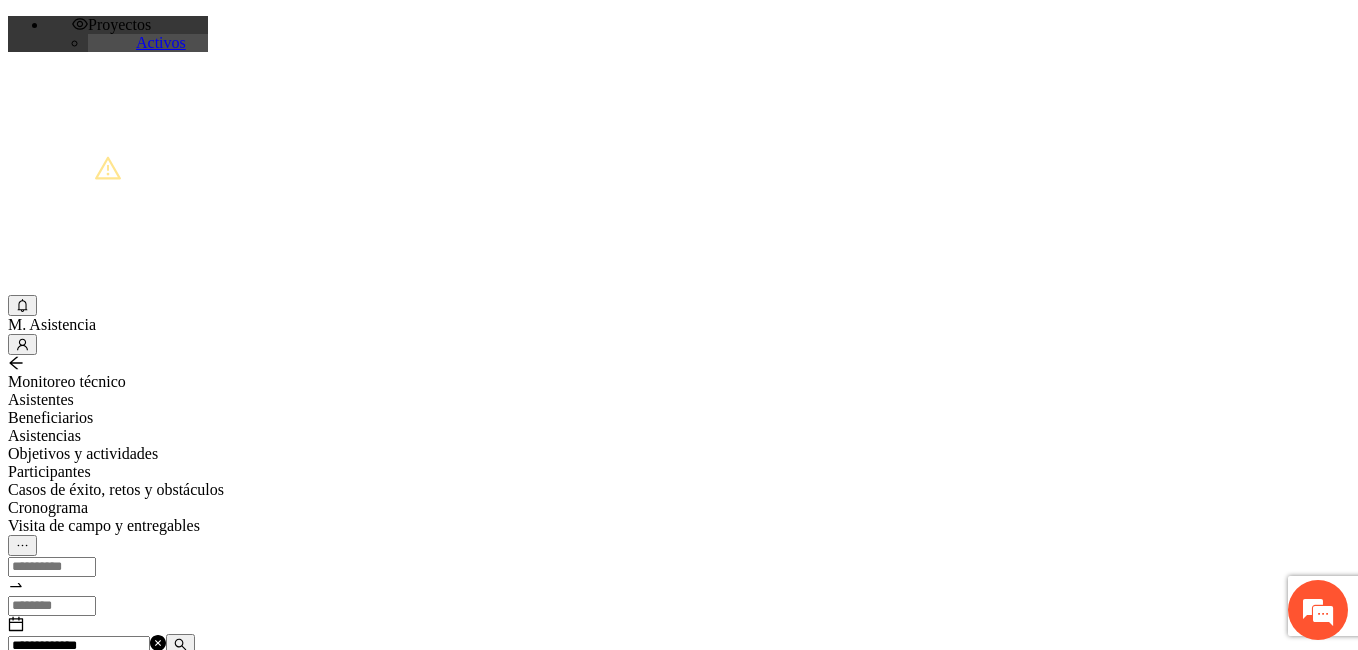 click at bounding box center [72, 1249] 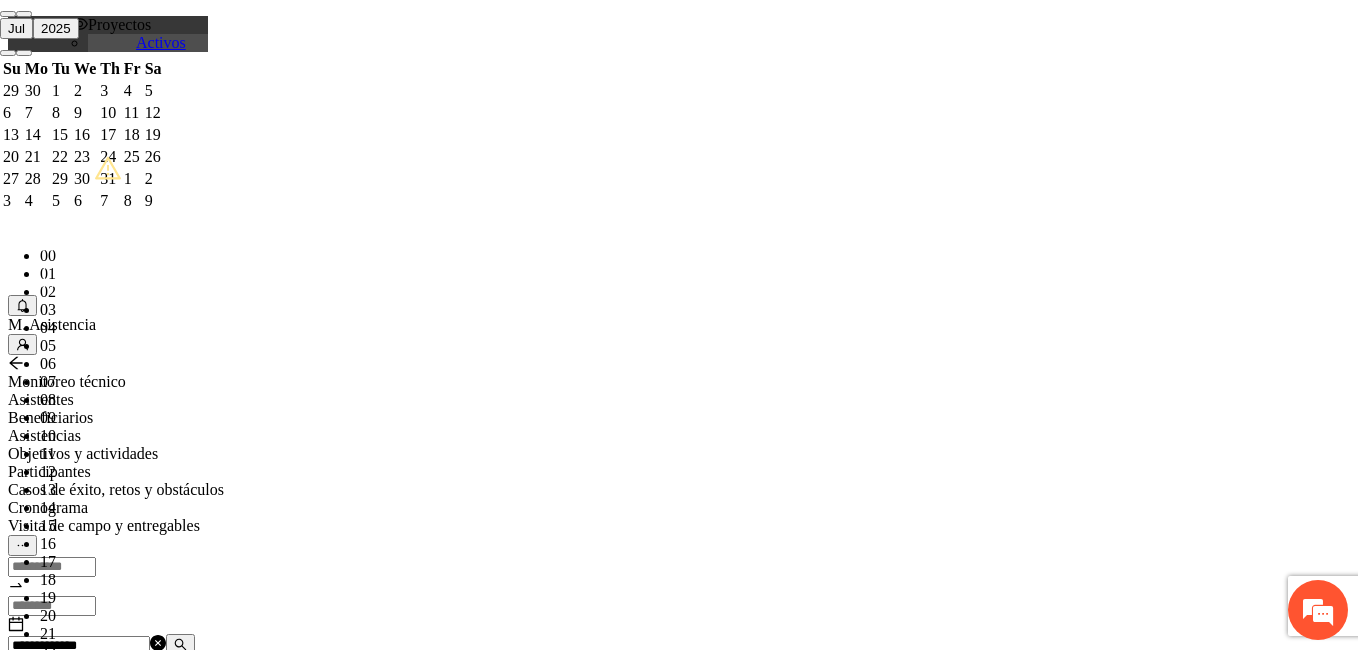 paste on "**********" 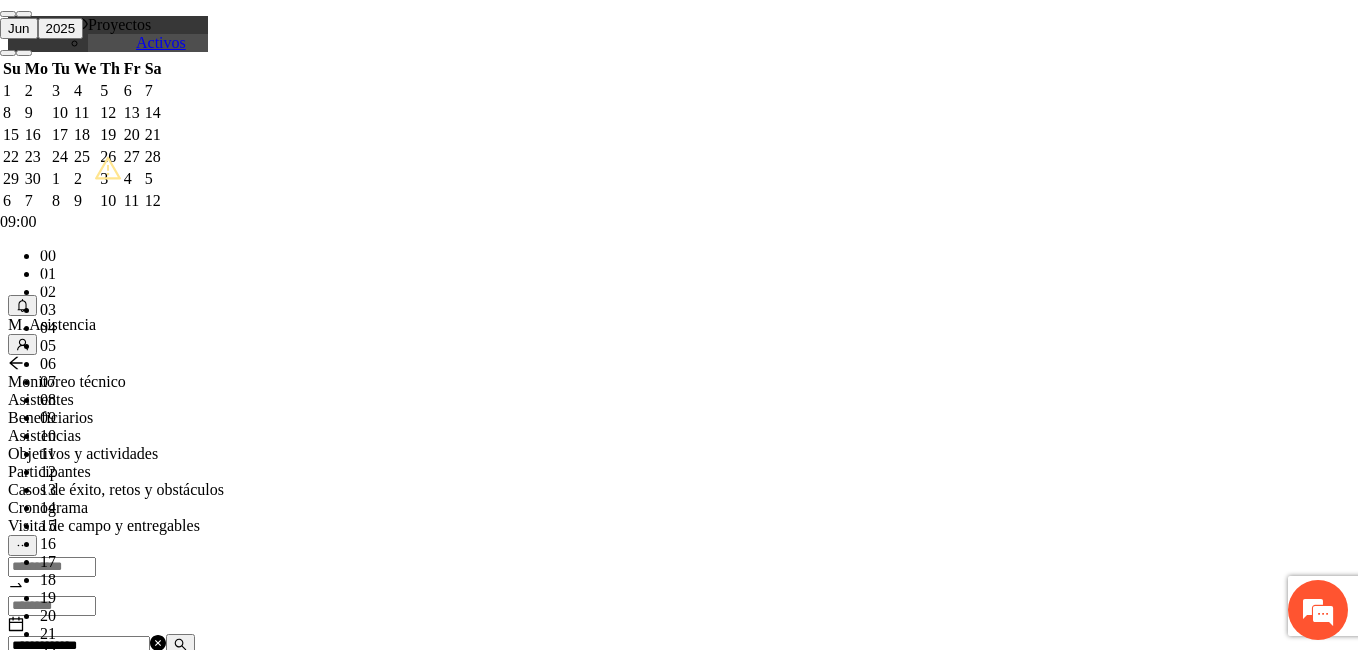scroll, scrollTop: 252, scrollLeft: 0, axis: vertical 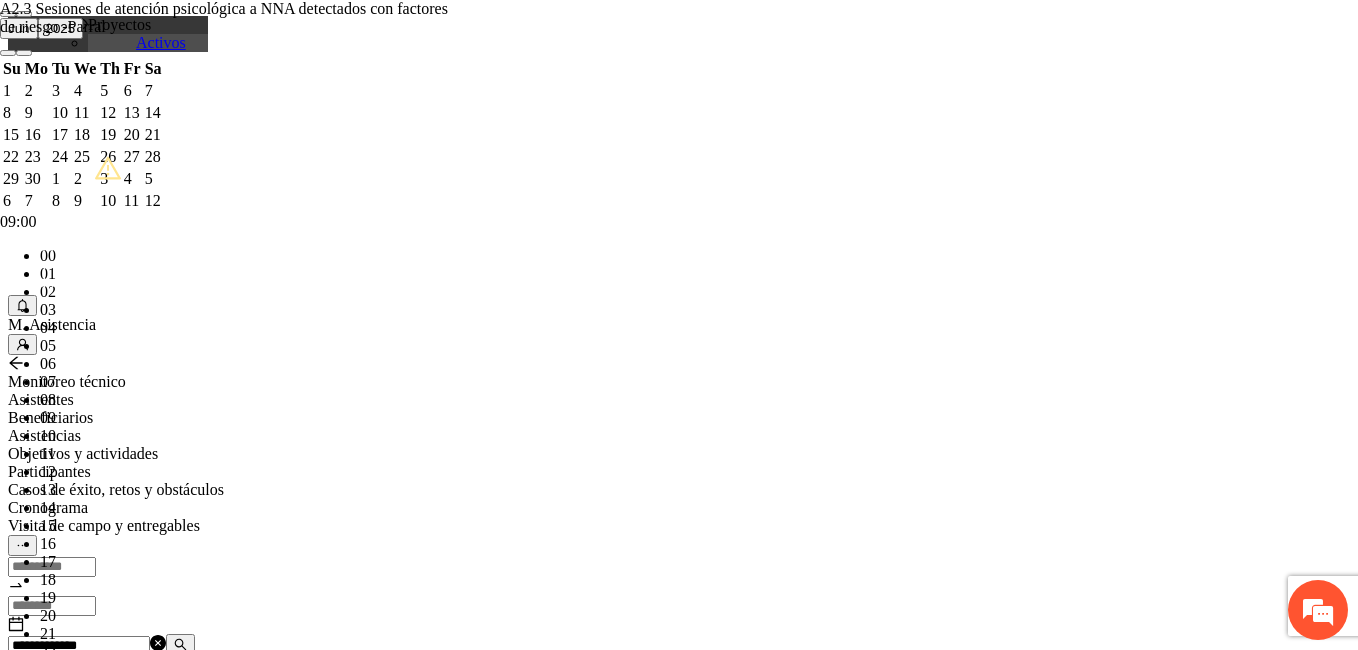 click on "A2.3 Sesiones de atención psicológica a NNA detectados con factores de riesgo -Parral" at bounding box center [226, 18] 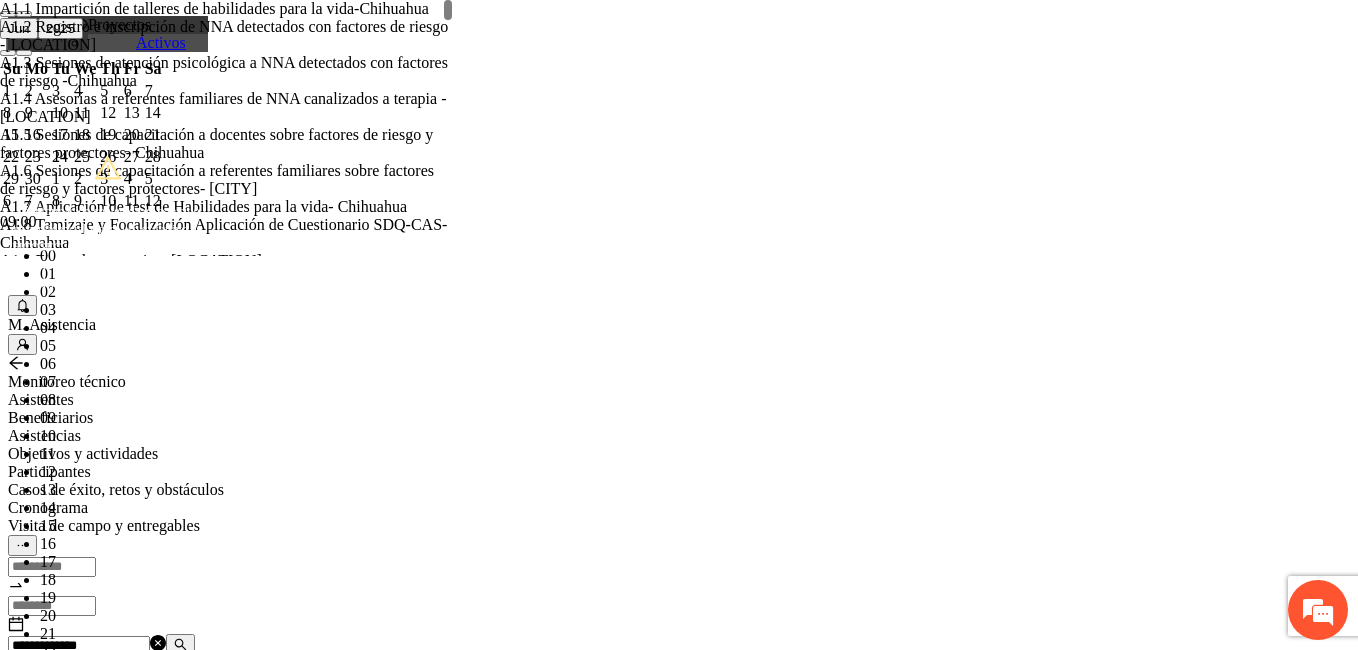 click on "**********" at bounding box center (258, 273549) 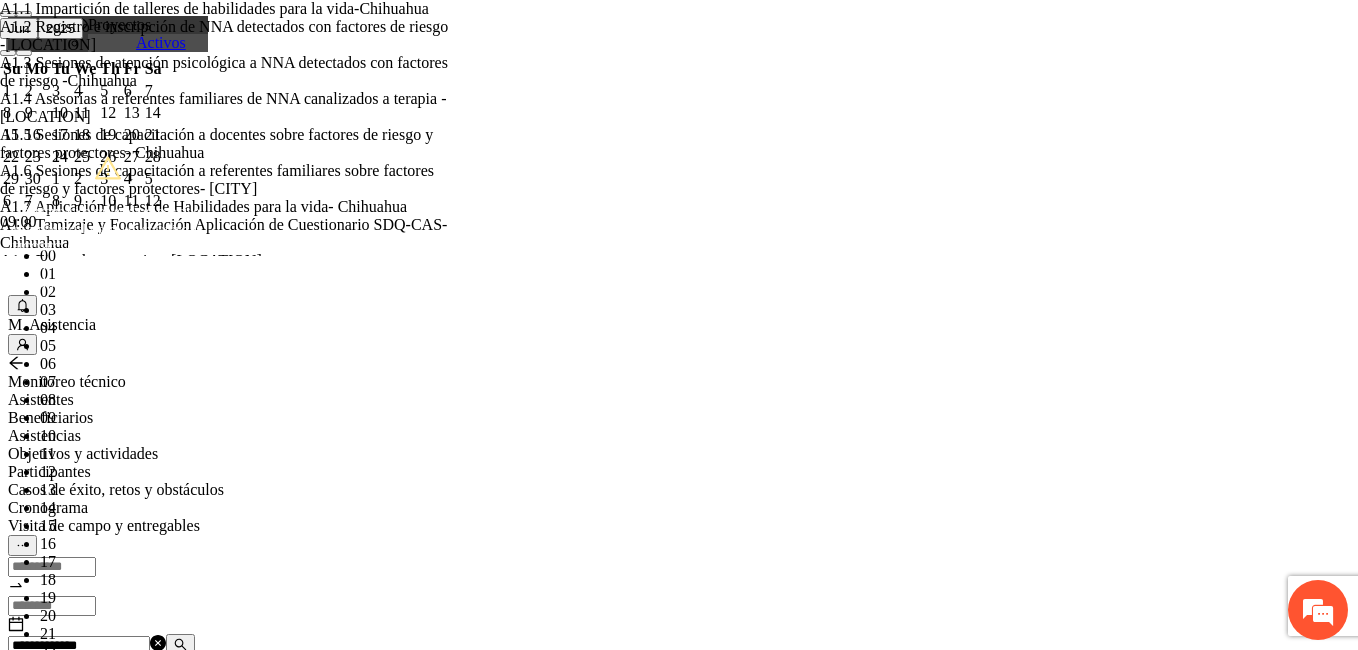 click on "Guardar" at bounding box center (109, 568025) 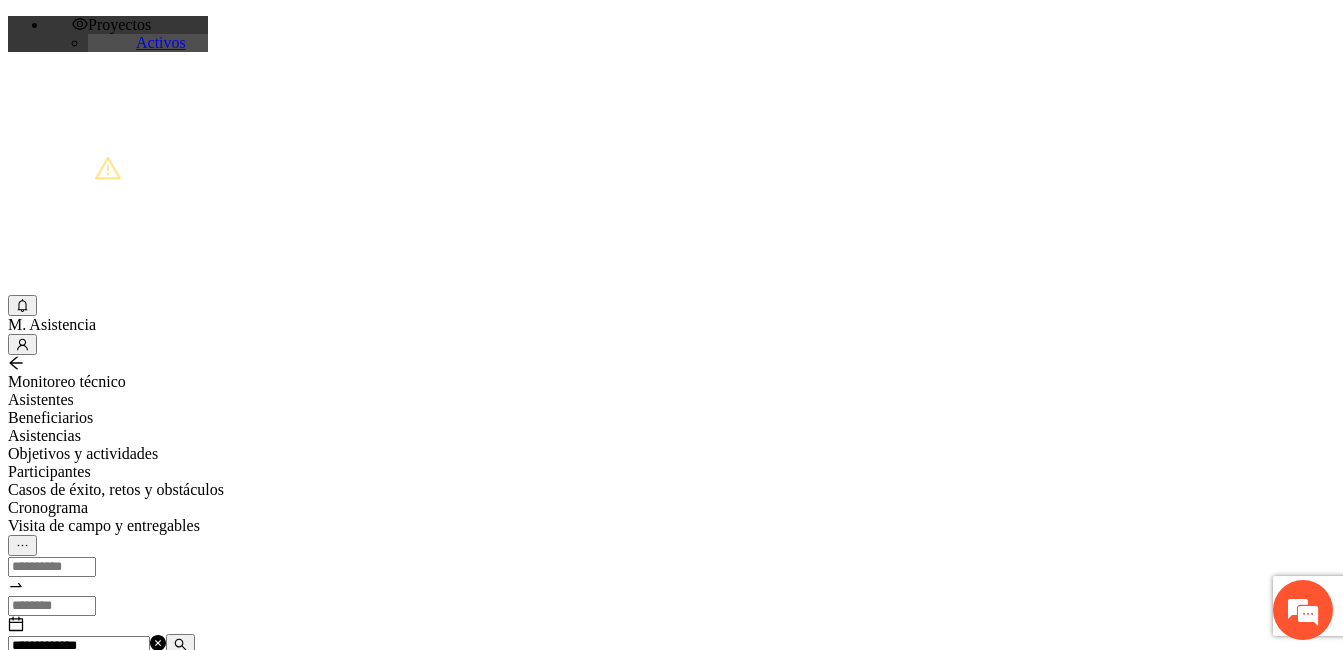 drag, startPoint x: 330, startPoint y: 235, endPoint x: 193, endPoint y: 232, distance: 137.03284 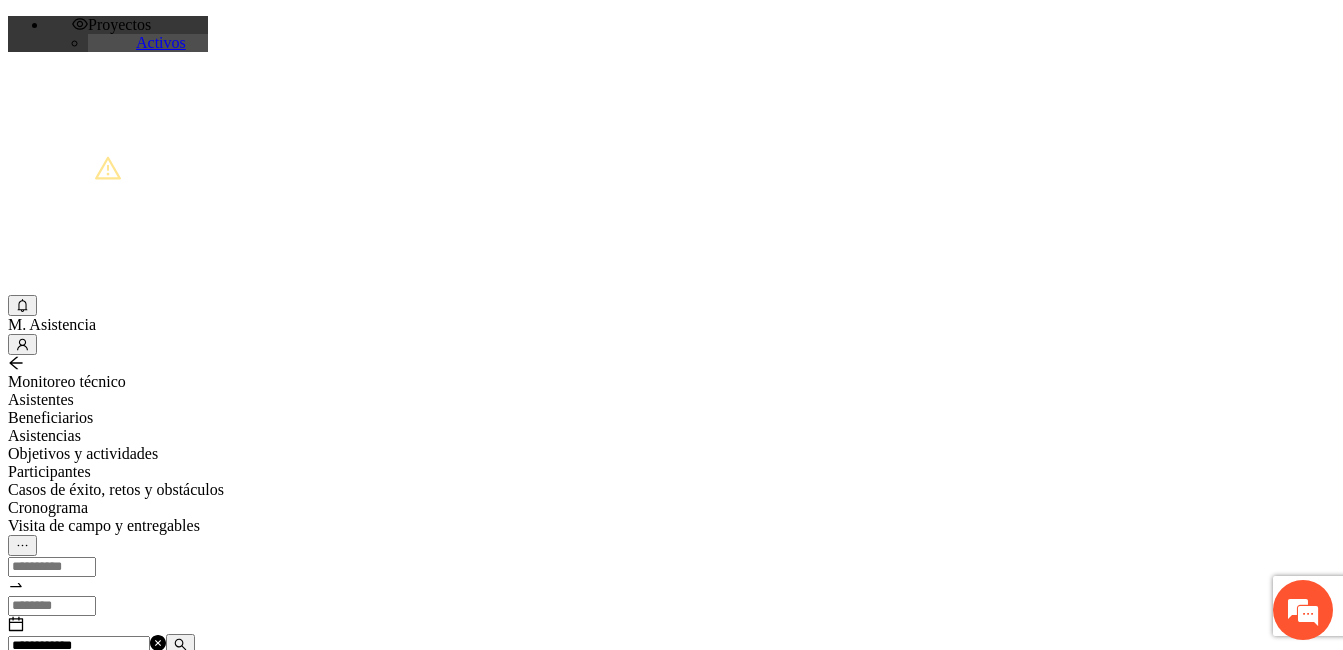 type on "**********" 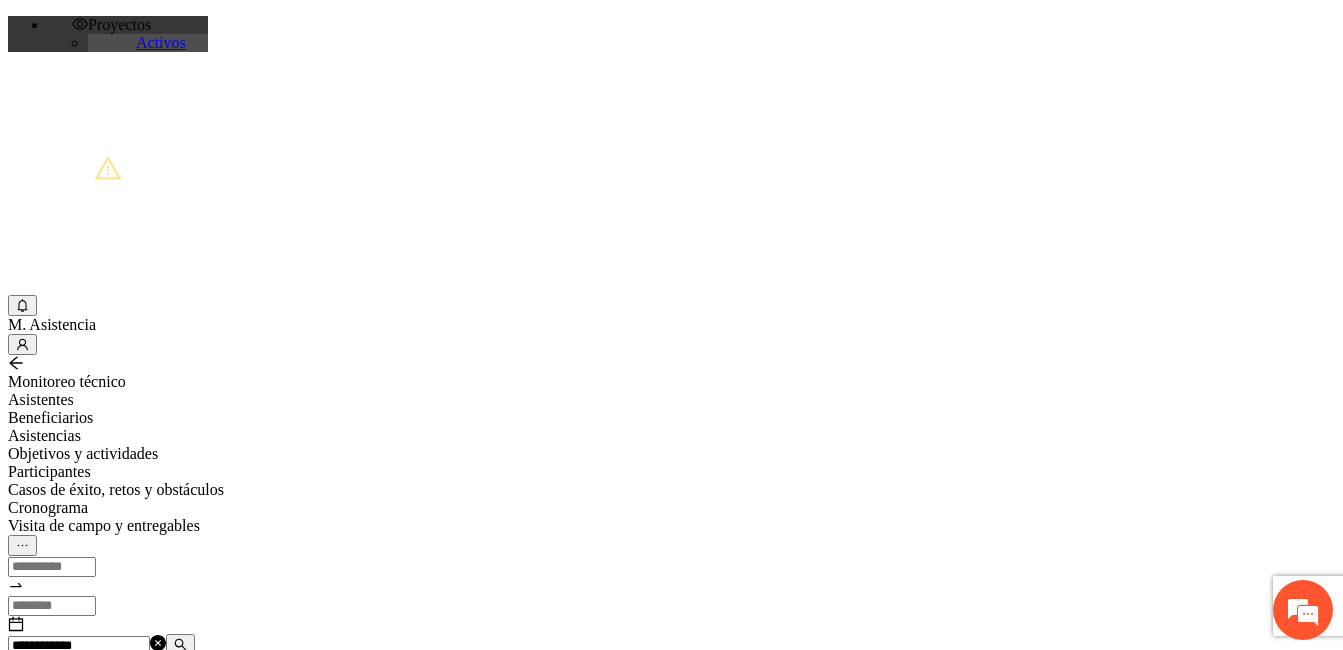 click on "Agregar asistencia" at bounding box center [71, 682] 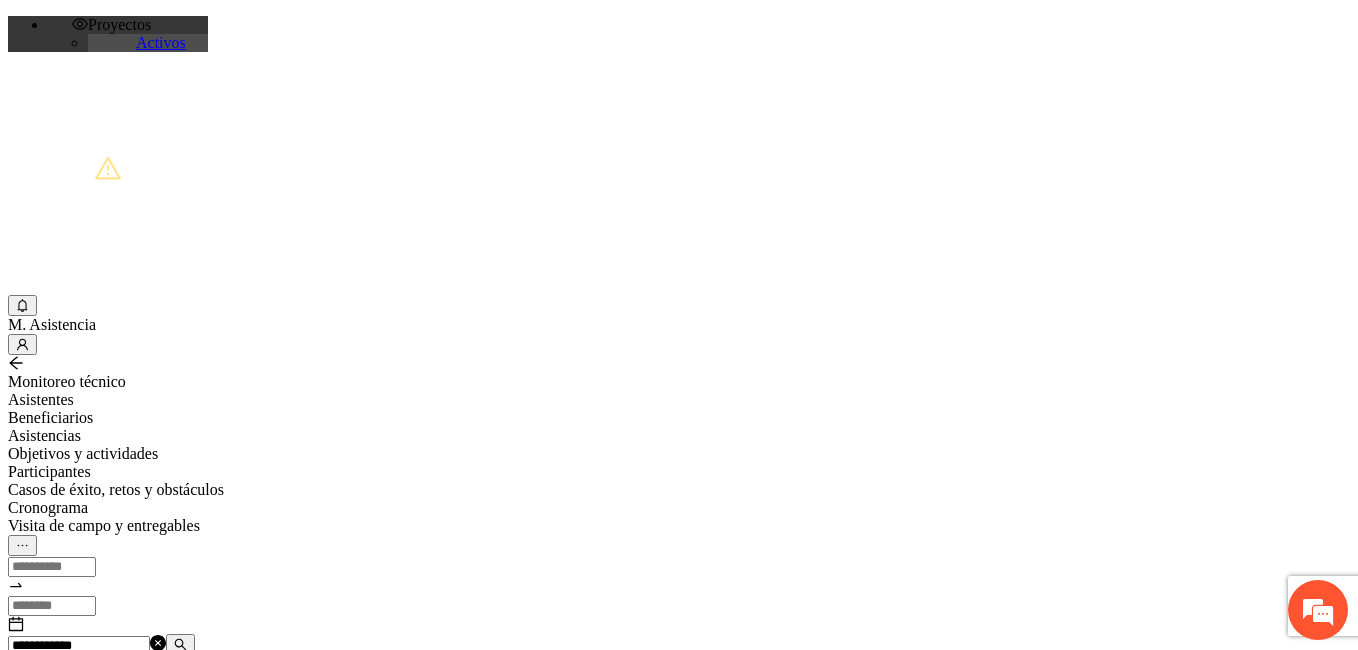 click at bounding box center (258, 1202) 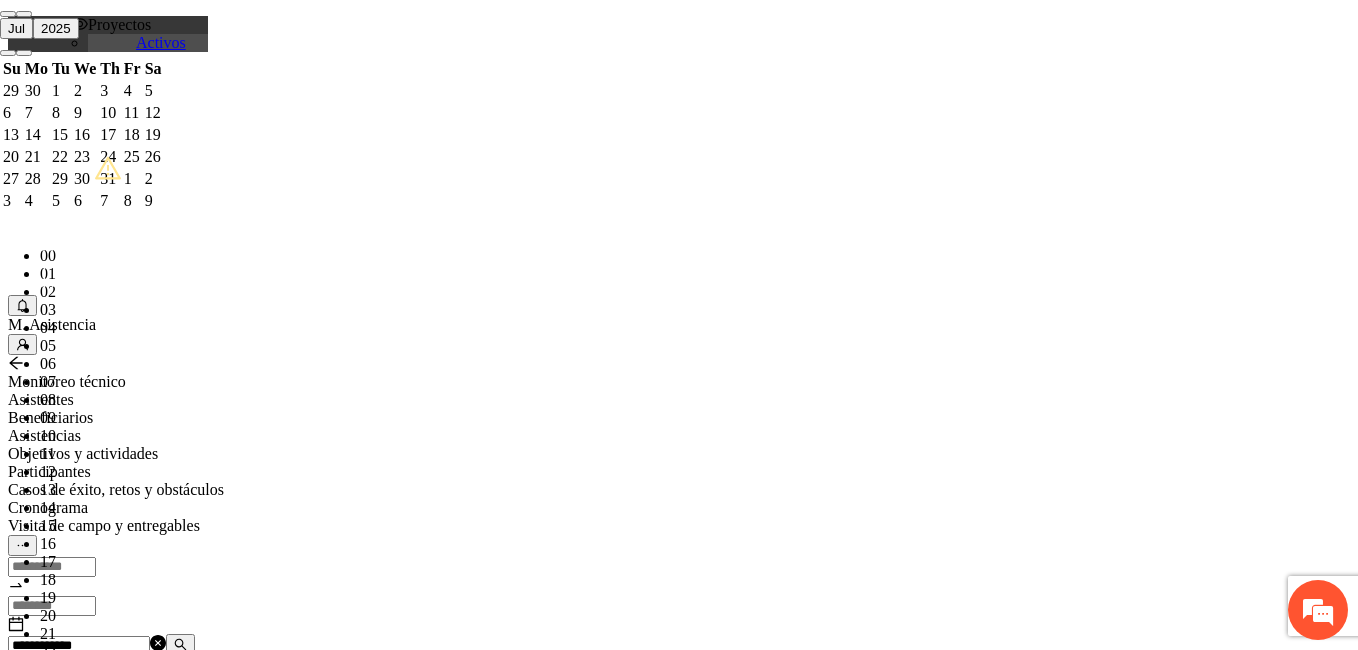 paste on "**********" 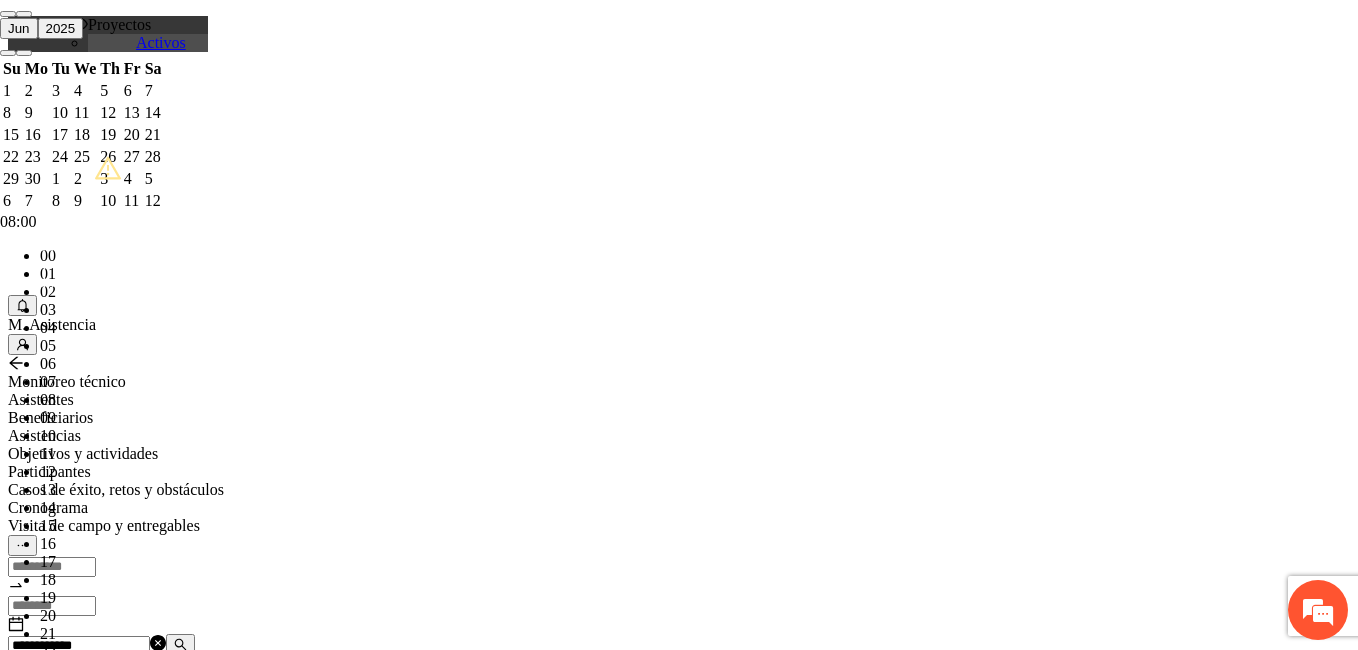 scroll, scrollTop: 224, scrollLeft: 0, axis: vertical 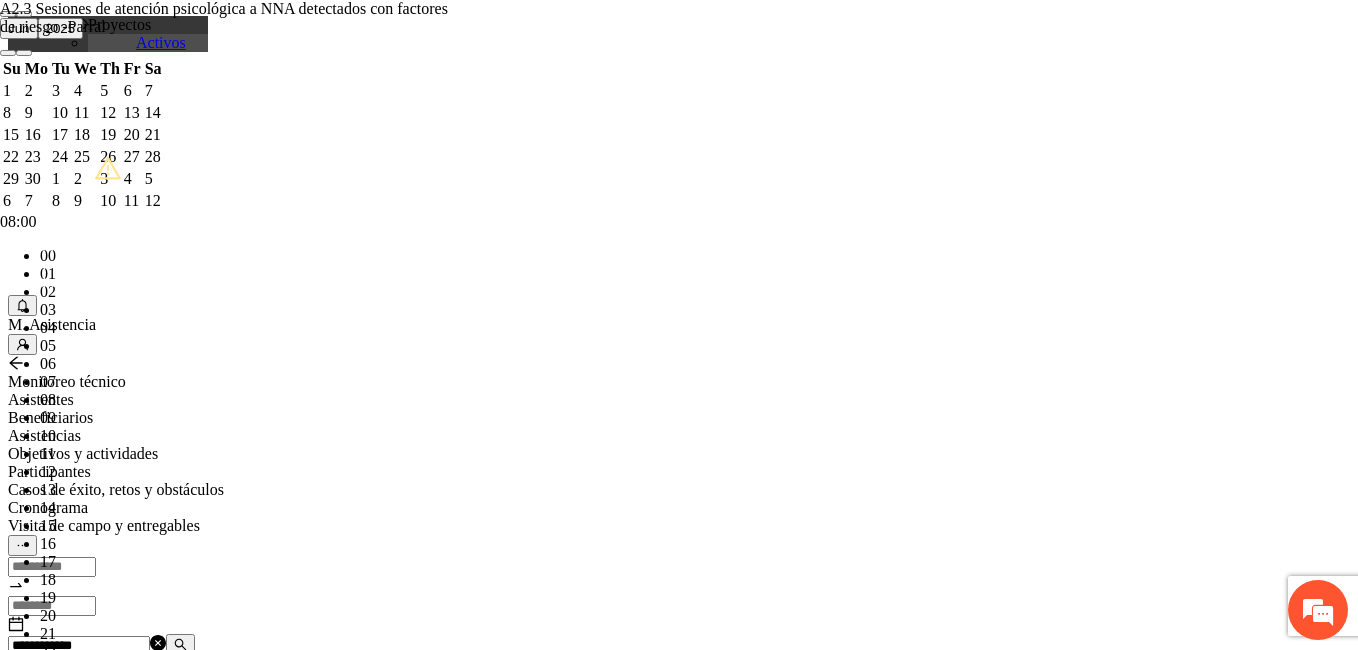 drag, startPoint x: 639, startPoint y: 253, endPoint x: 779, endPoint y: 164, distance: 165.89455 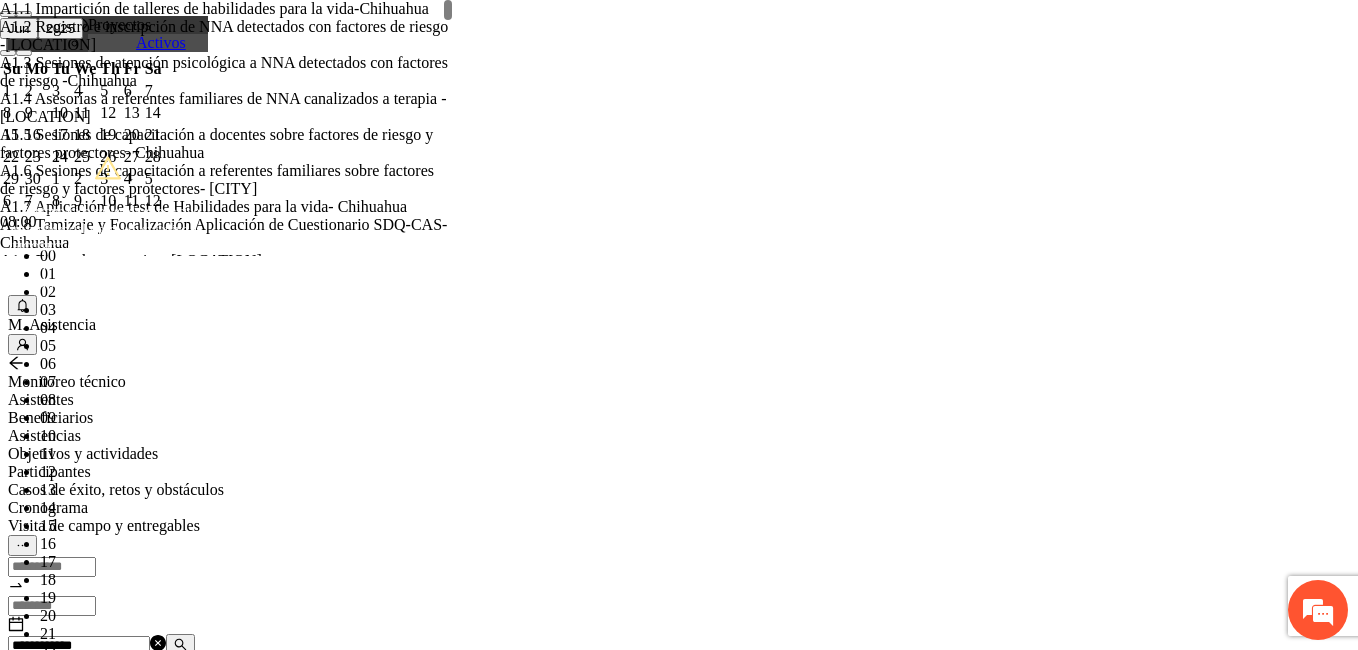 click on "**********" at bounding box center (258, 273503) 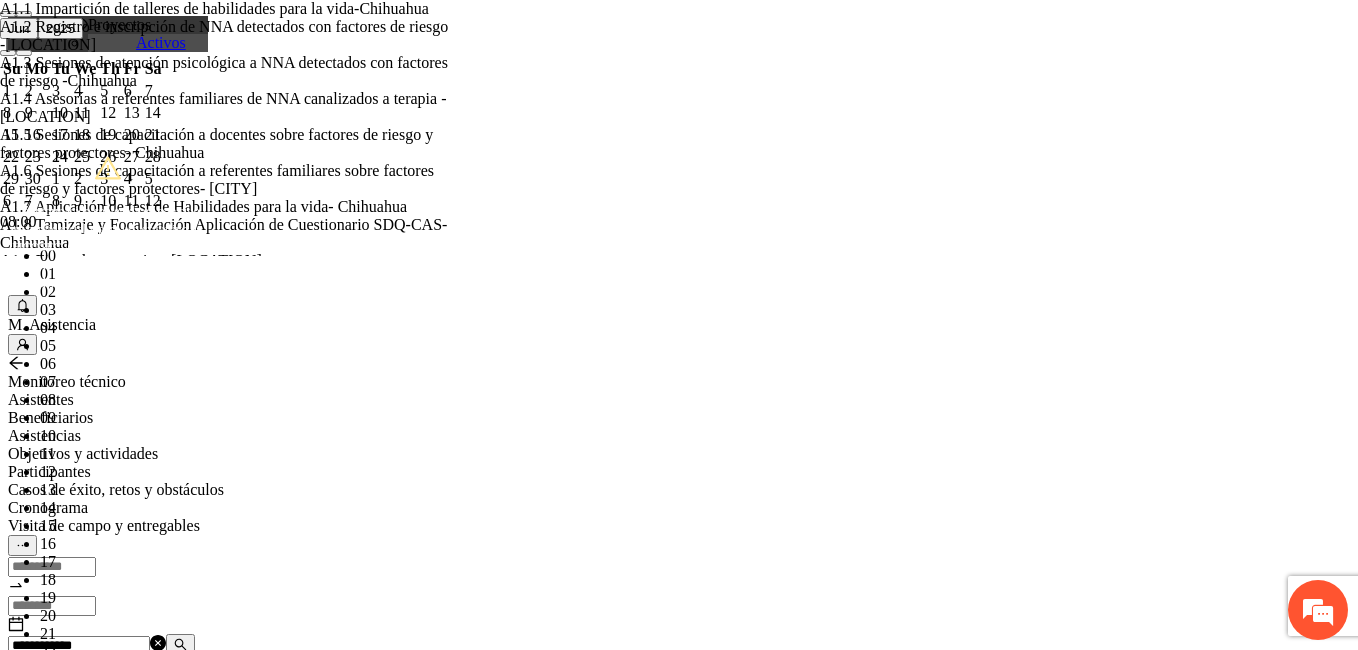 click on "Guardar" at bounding box center (109, 567979) 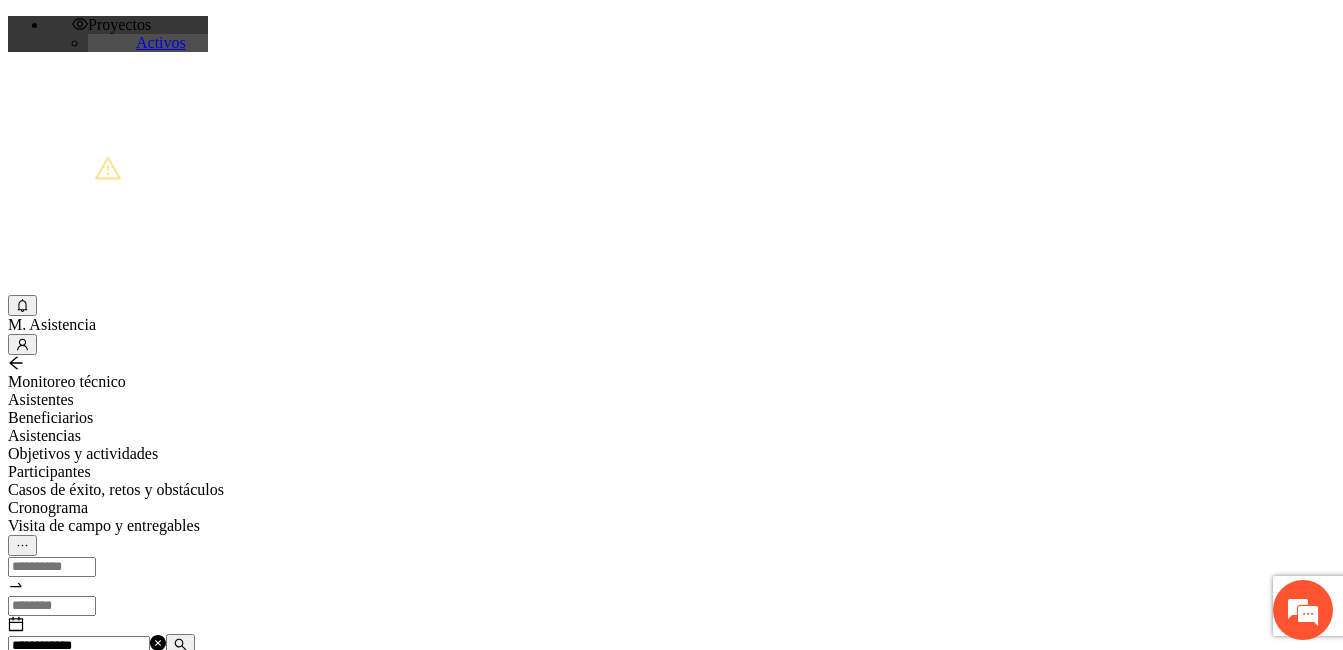 click on "**********" at bounding box center [87, 643] 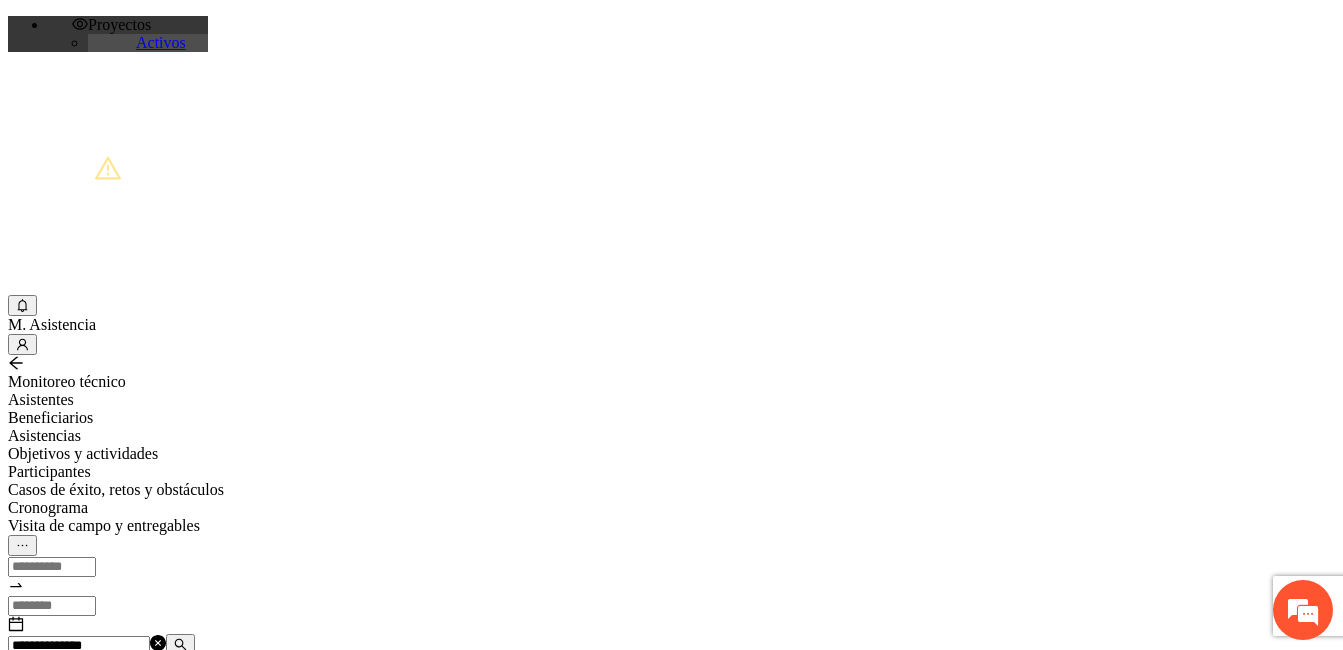 type on "**********" 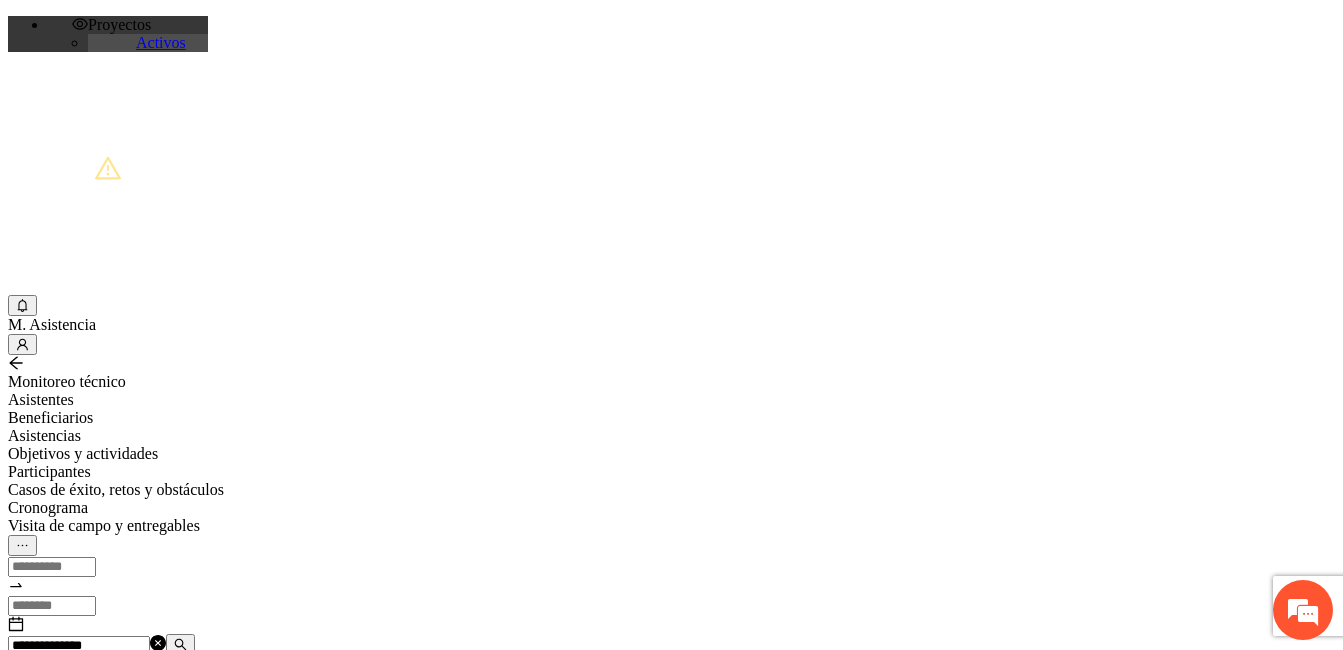 click on "Agregar asistencia" at bounding box center [71, 682] 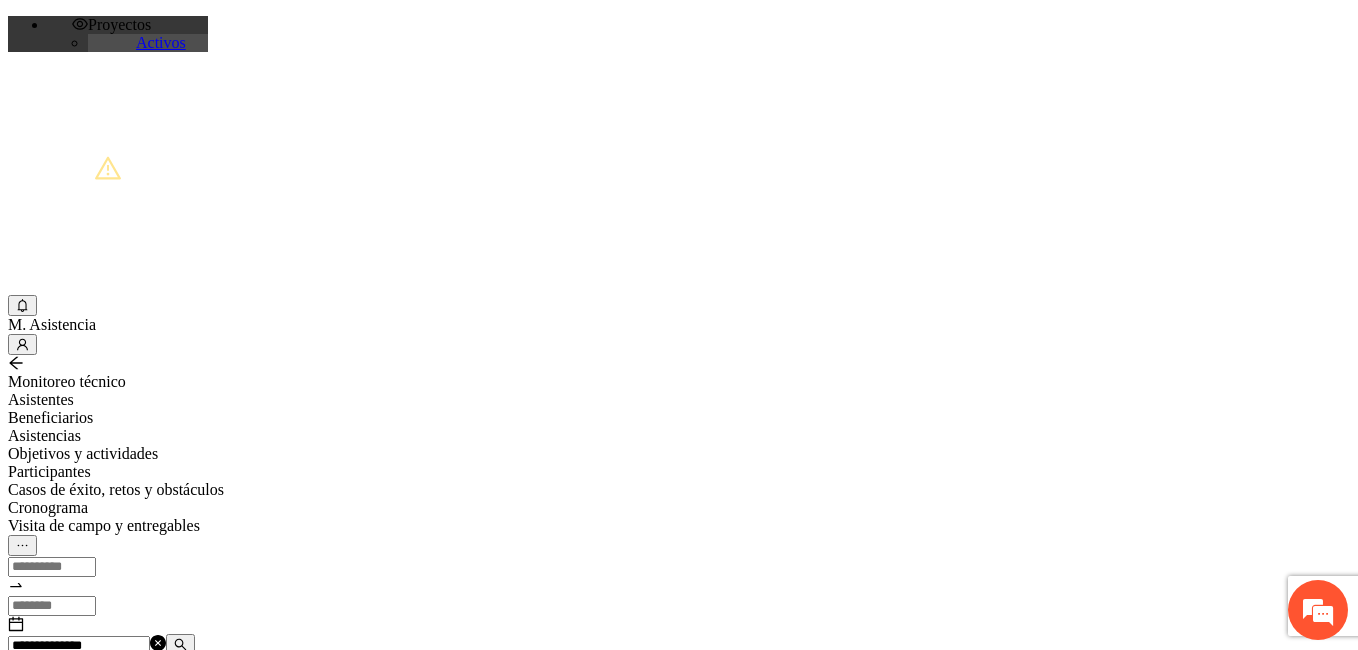 click at bounding box center (72, 1203) 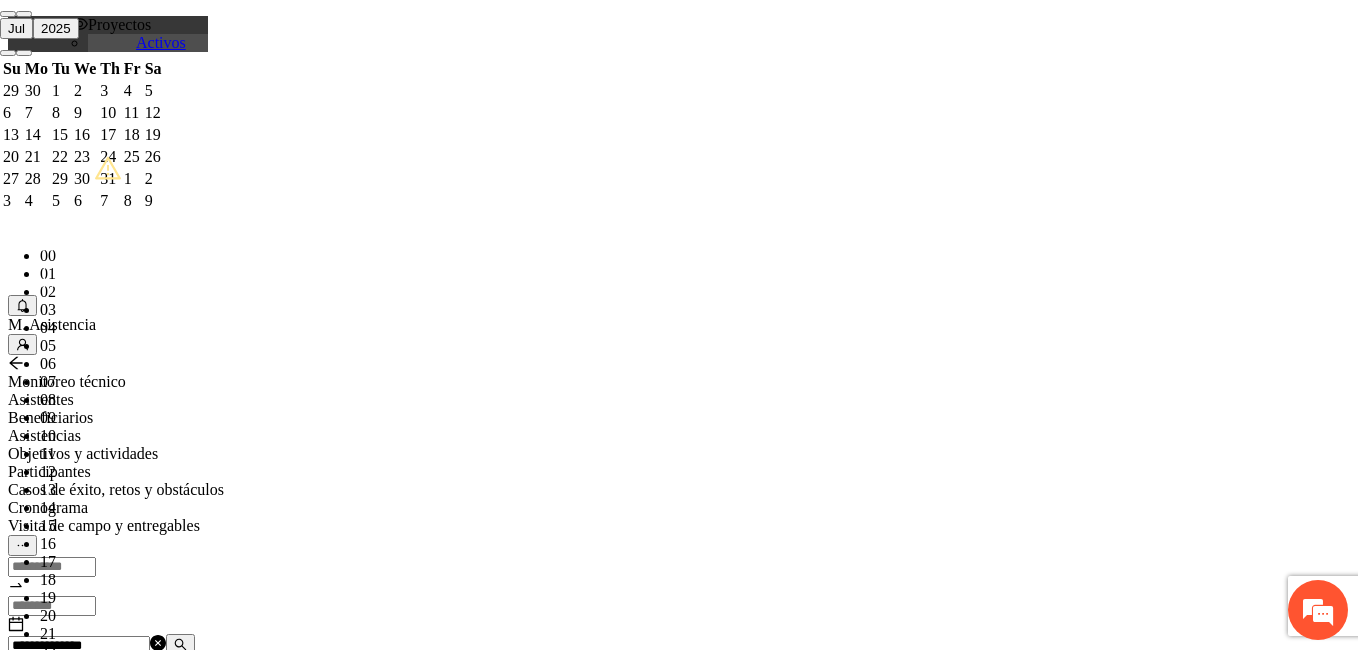 paste on "**********" 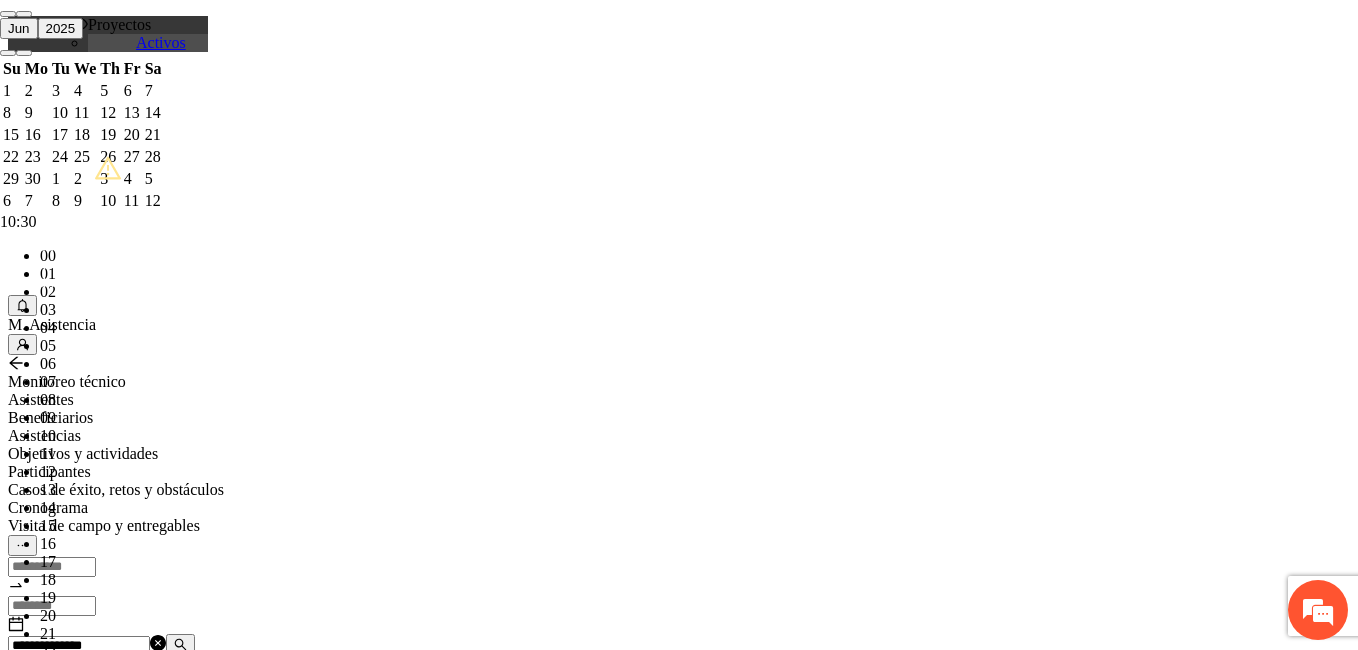 scroll, scrollTop: 280, scrollLeft: 0, axis: vertical 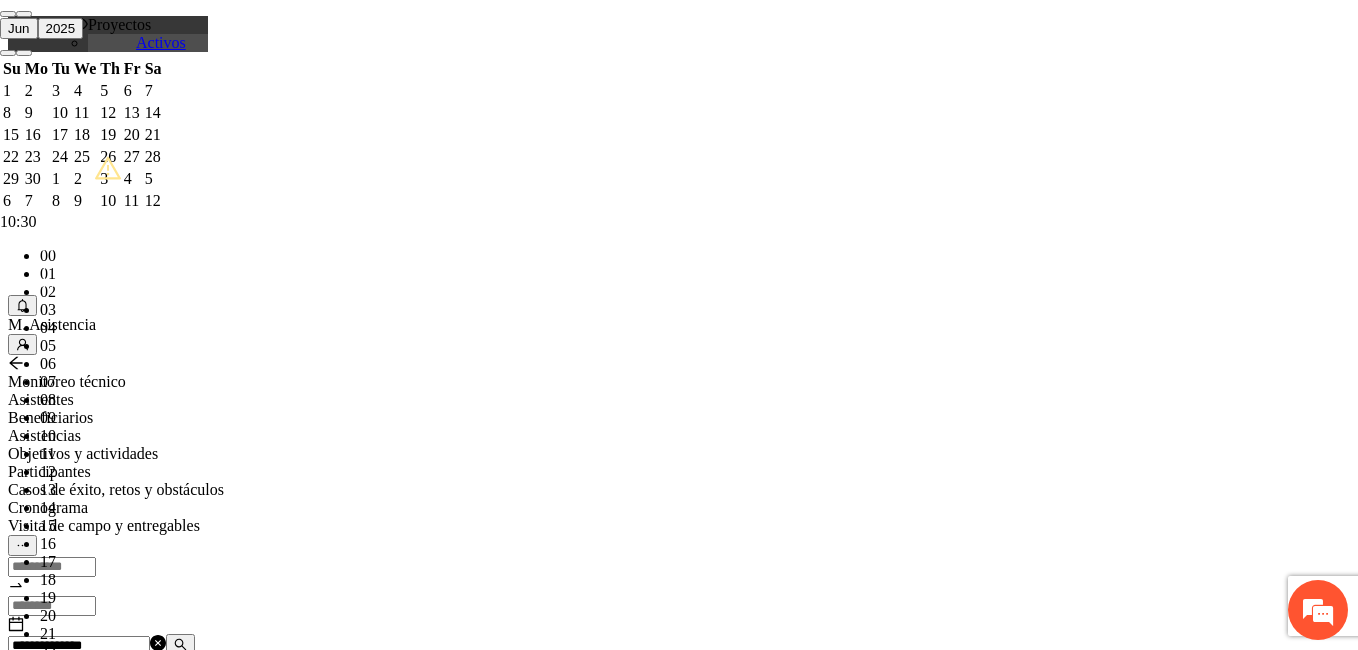click on "OK" at bounding box center (57, 1819) 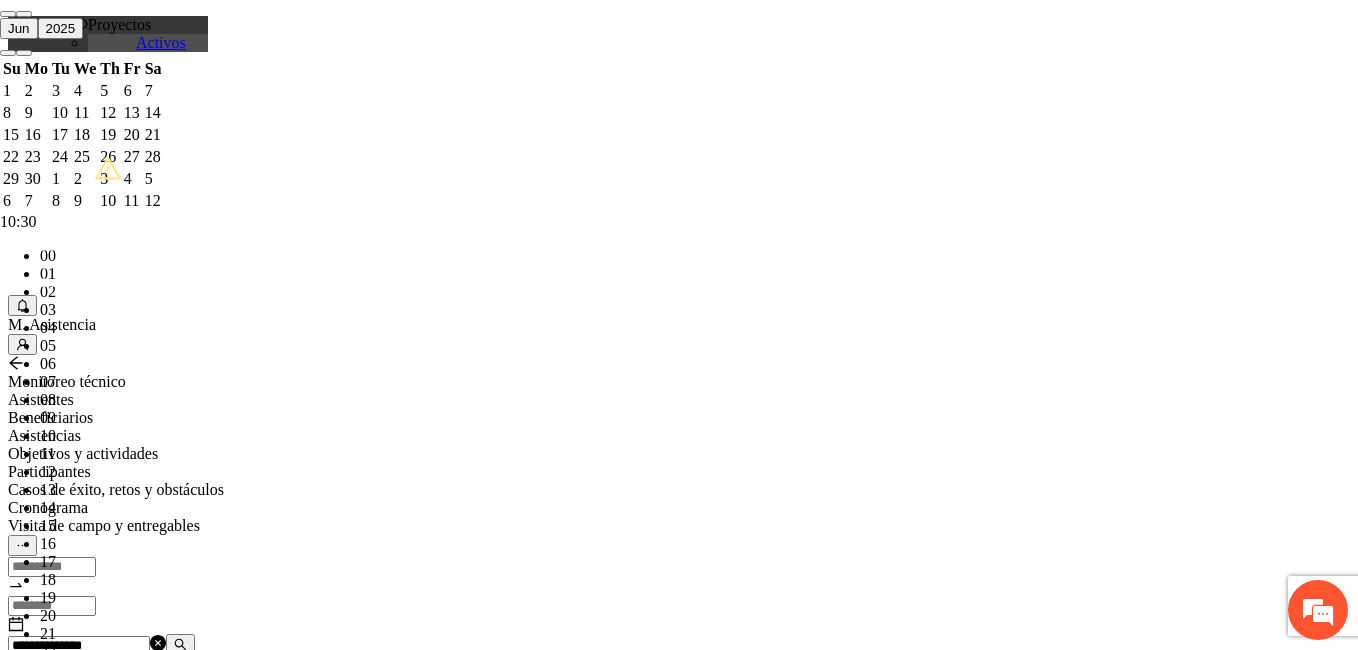 type on "**********" 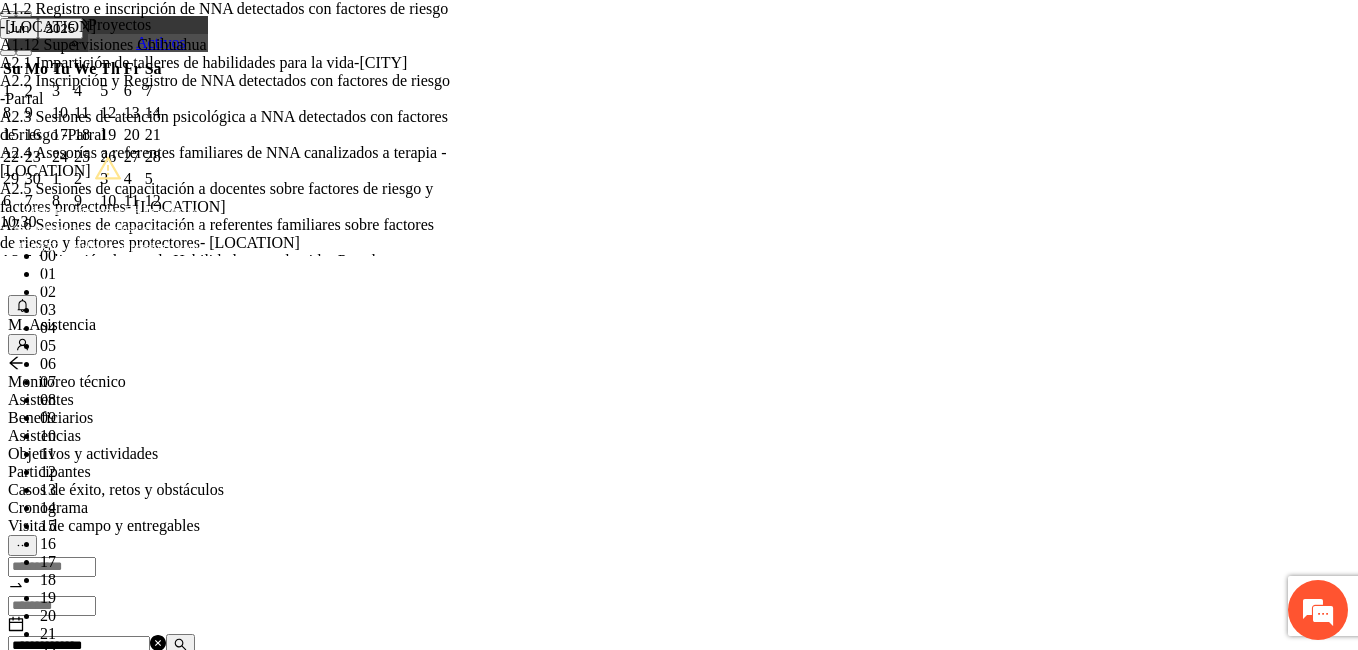 type on "***" 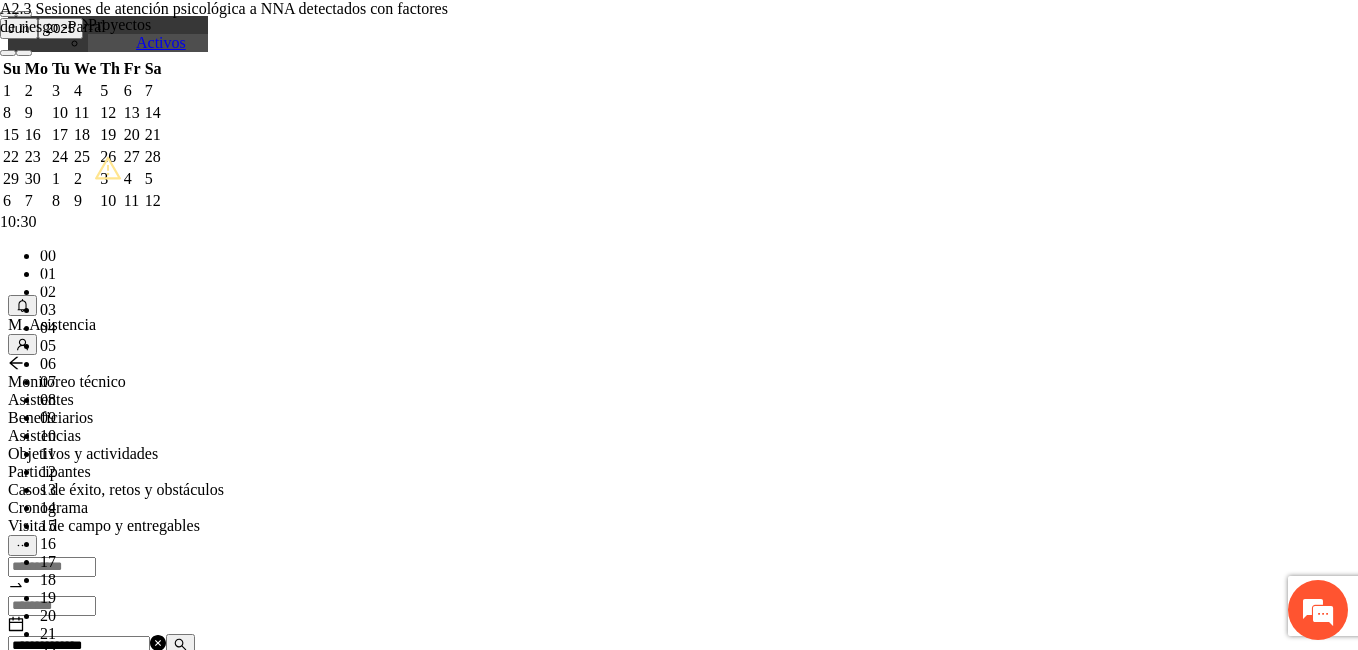 click on "A2.3 Sesiones de atención psicológica a NNA detectados con factores de riesgo -Parral" at bounding box center [226, 18] 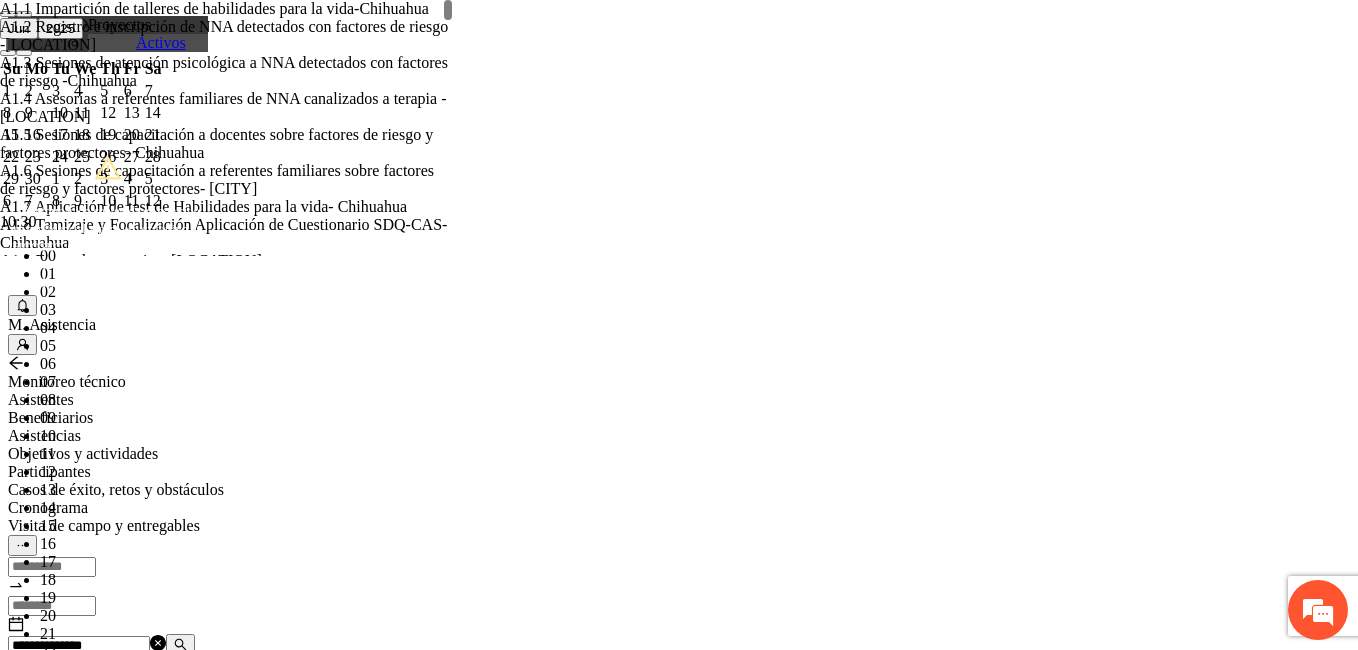 click on "**********" at bounding box center [258, 273503] 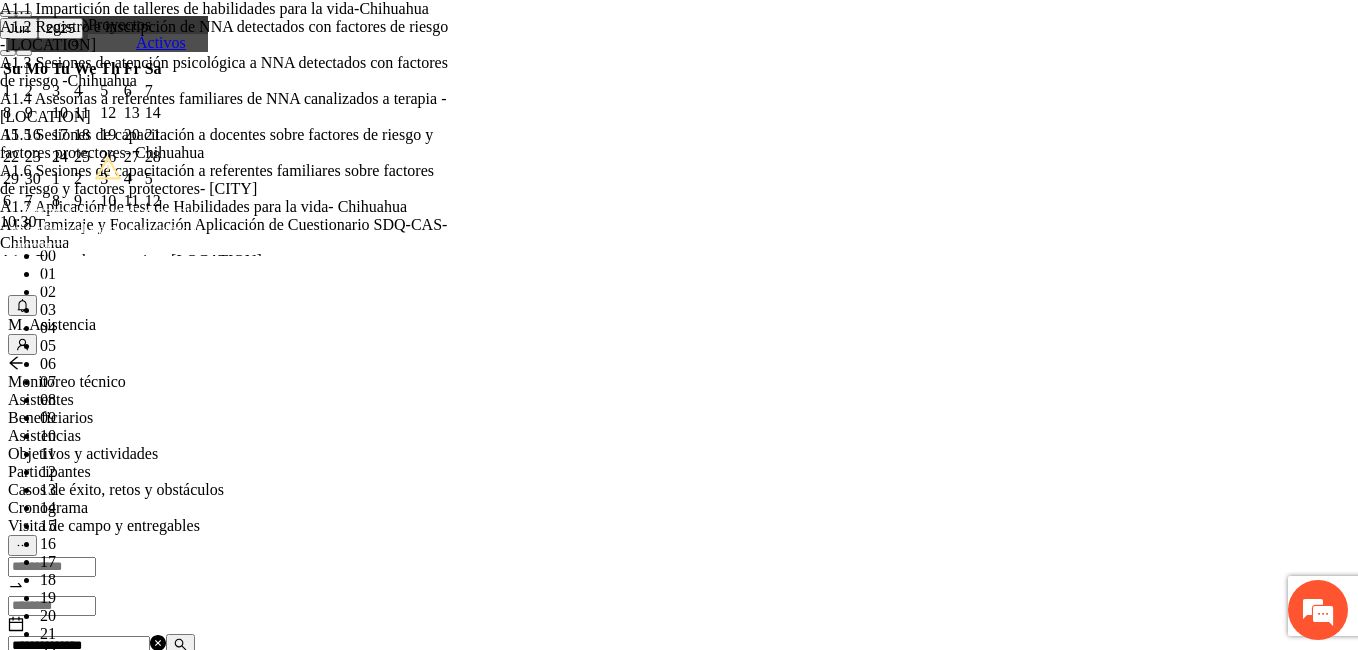 click on "Guardar" at bounding box center (109, 567979) 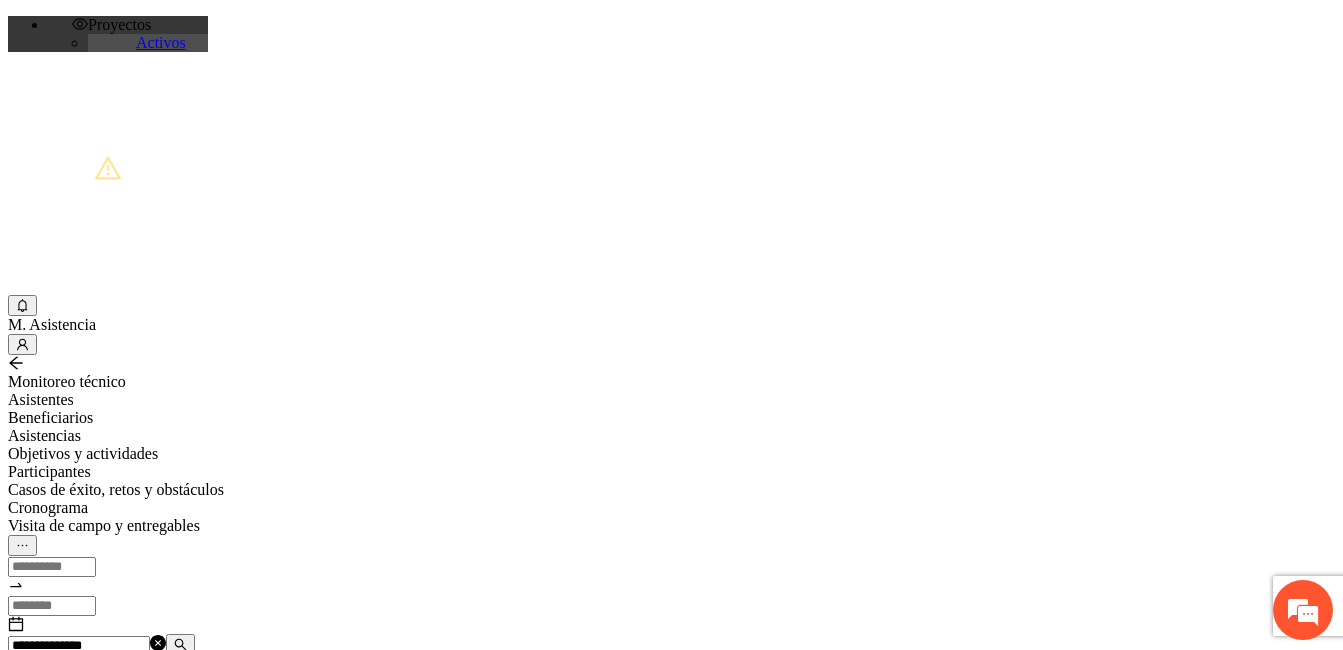 drag, startPoint x: 313, startPoint y: 233, endPoint x: 198, endPoint y: 236, distance: 115.03912 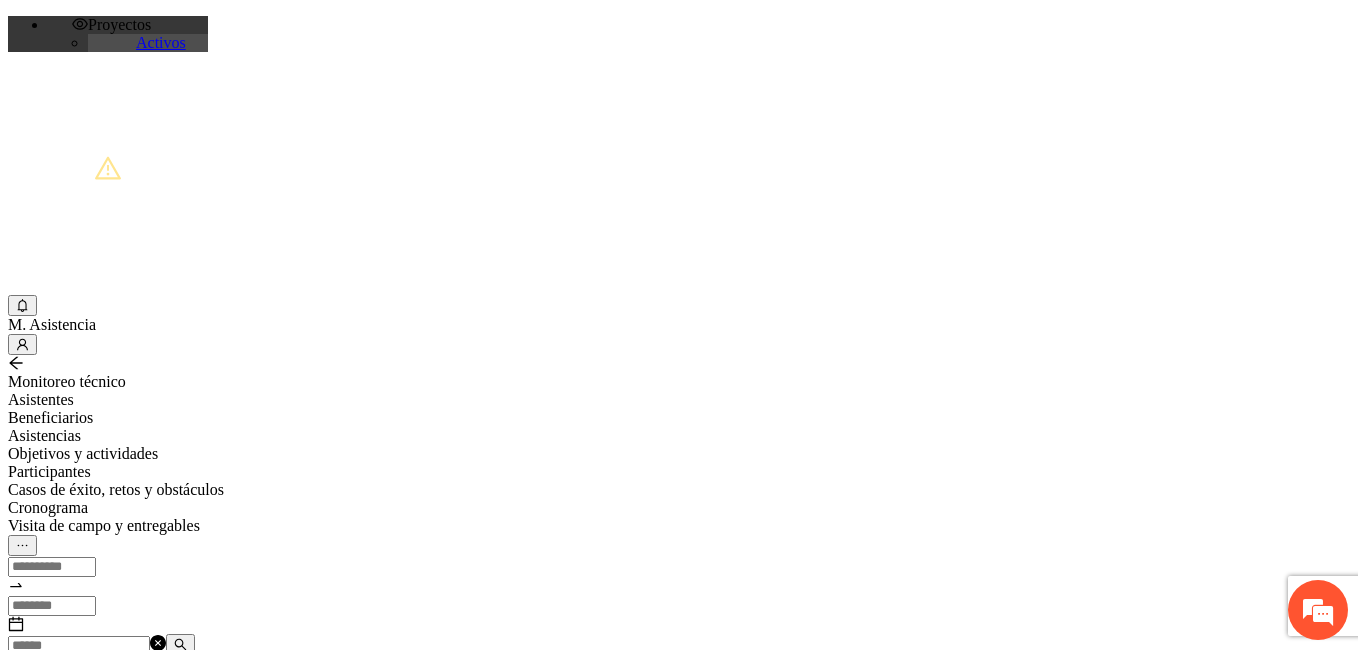 click at bounding box center [79, 646] 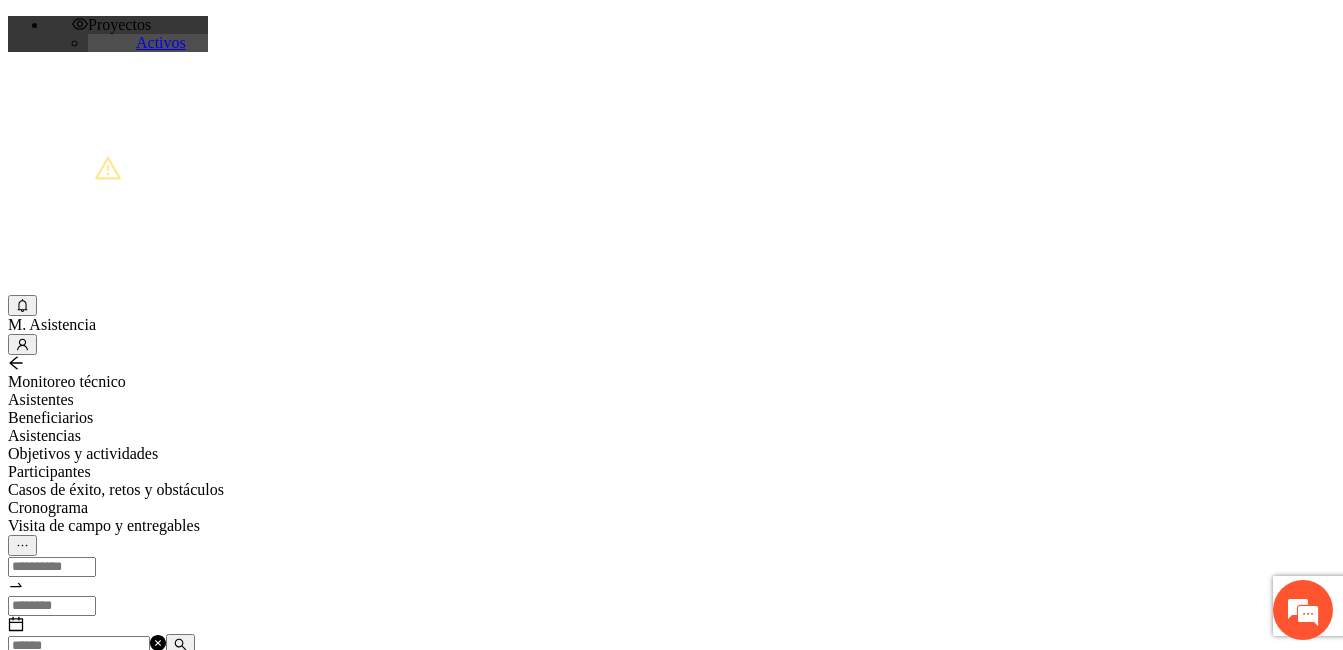 paste on "**********" 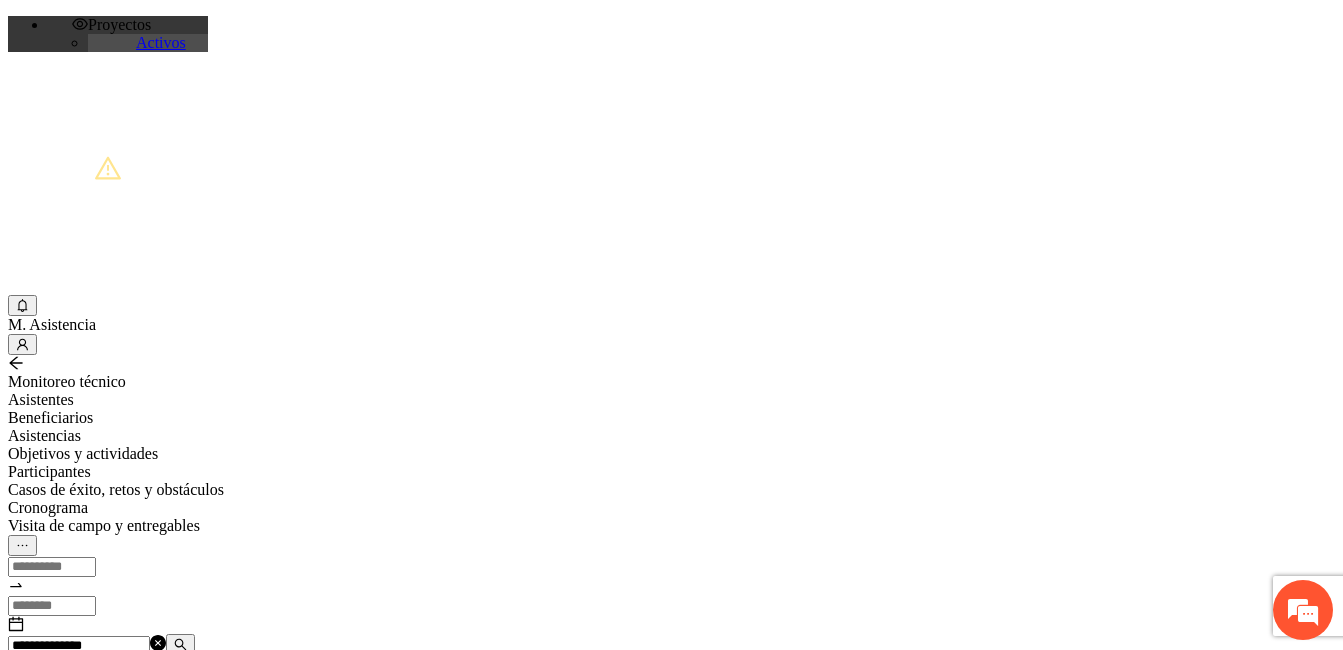 click on "A1.1 Impartición de talleres de habilidades para la vida-Chihuahua" at bounding box center (128, 700) 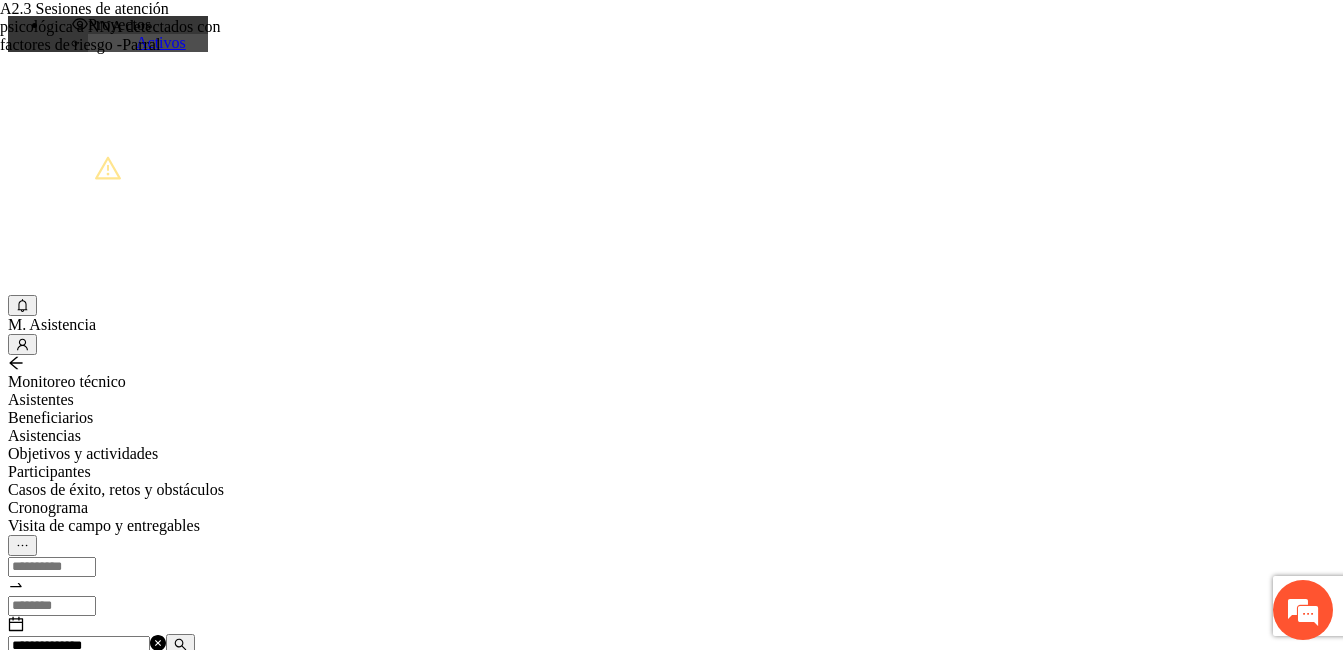 click at bounding box center (180, 644) 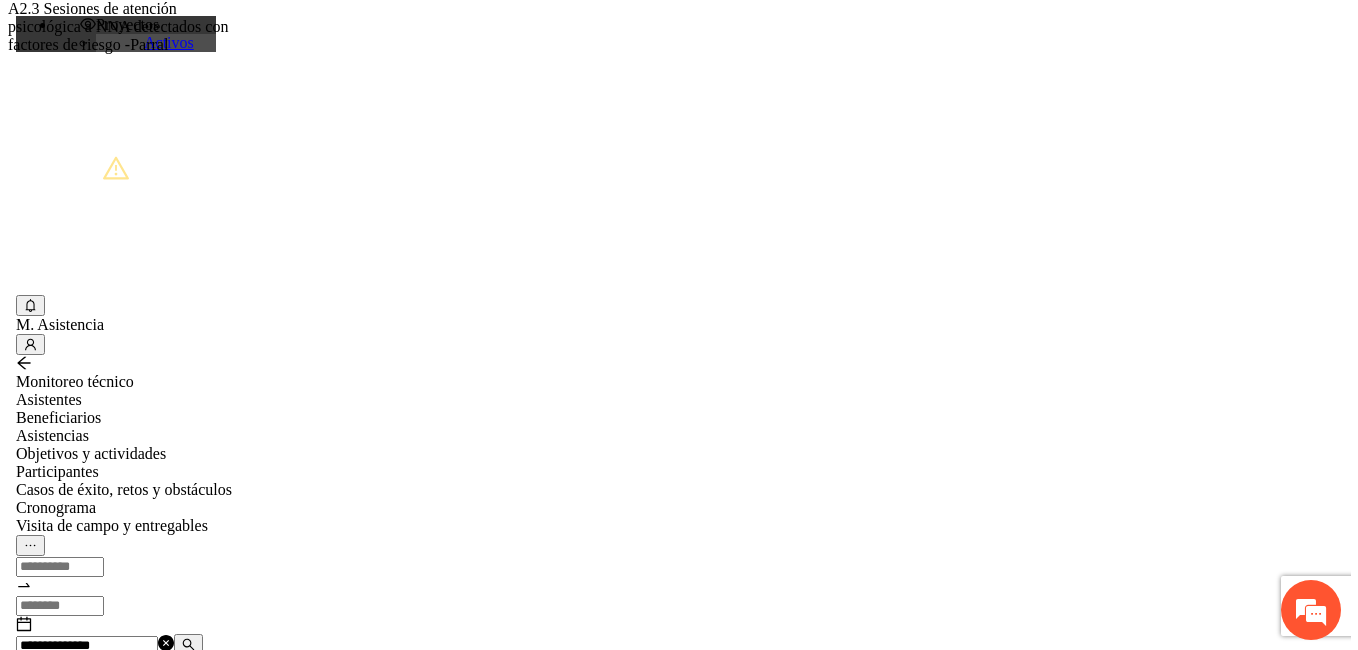 scroll, scrollTop: 0, scrollLeft: 285, axis: horizontal 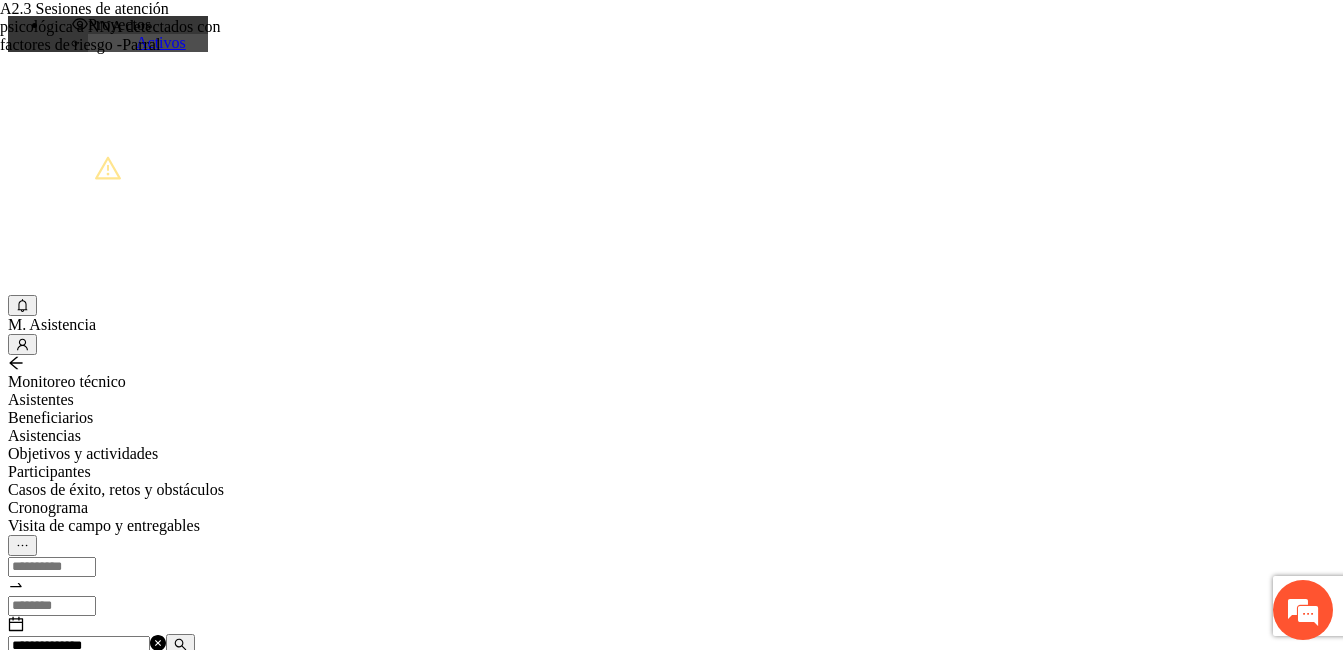 click on "Asistentes" at bounding box center [671, 400] 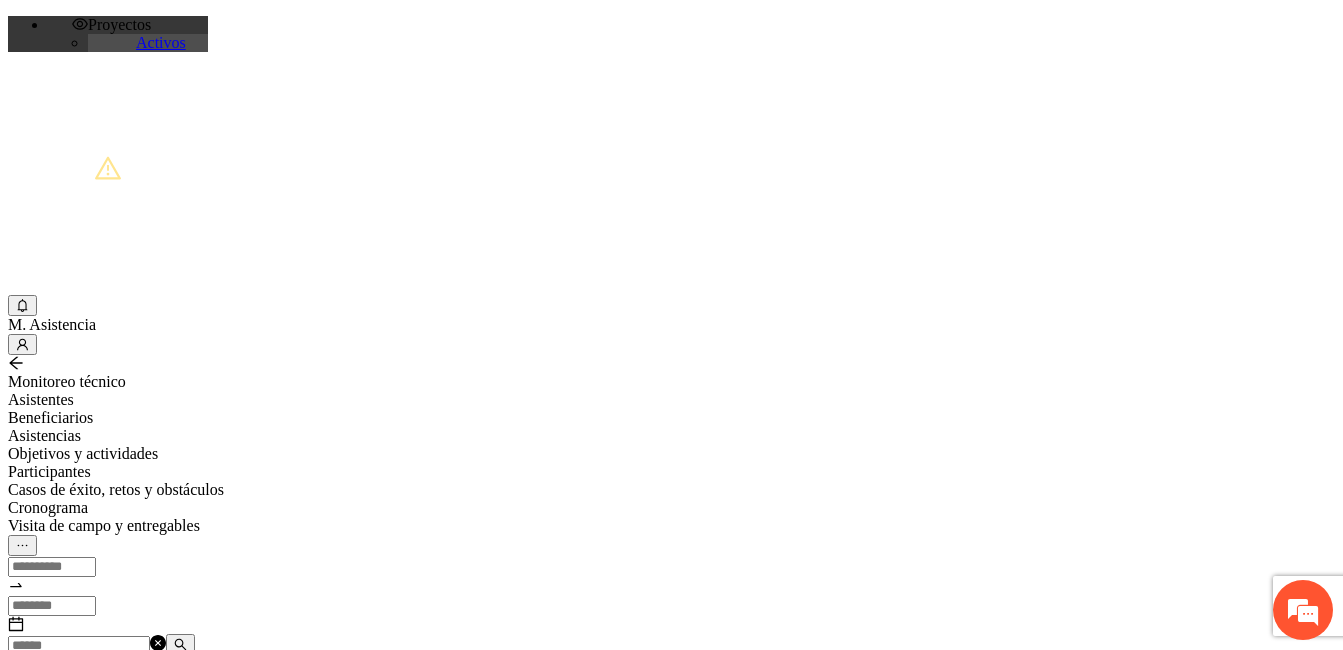 click at bounding box center (79, 646) 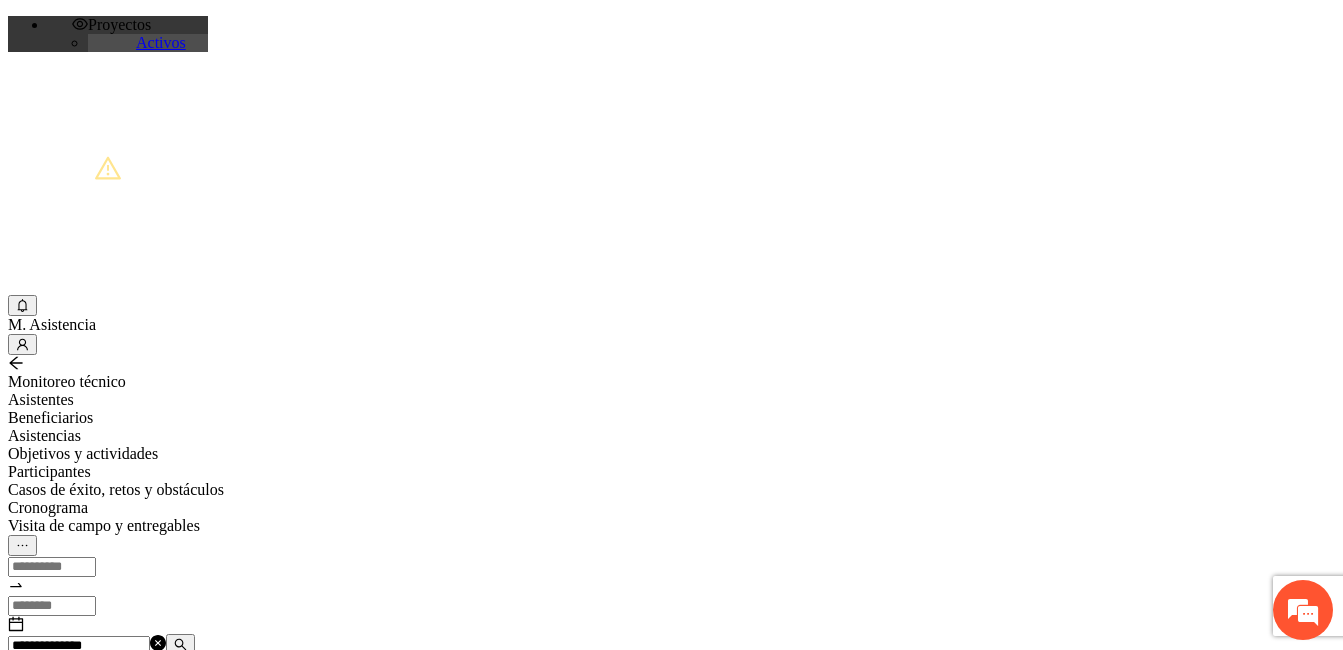 type on "**********" 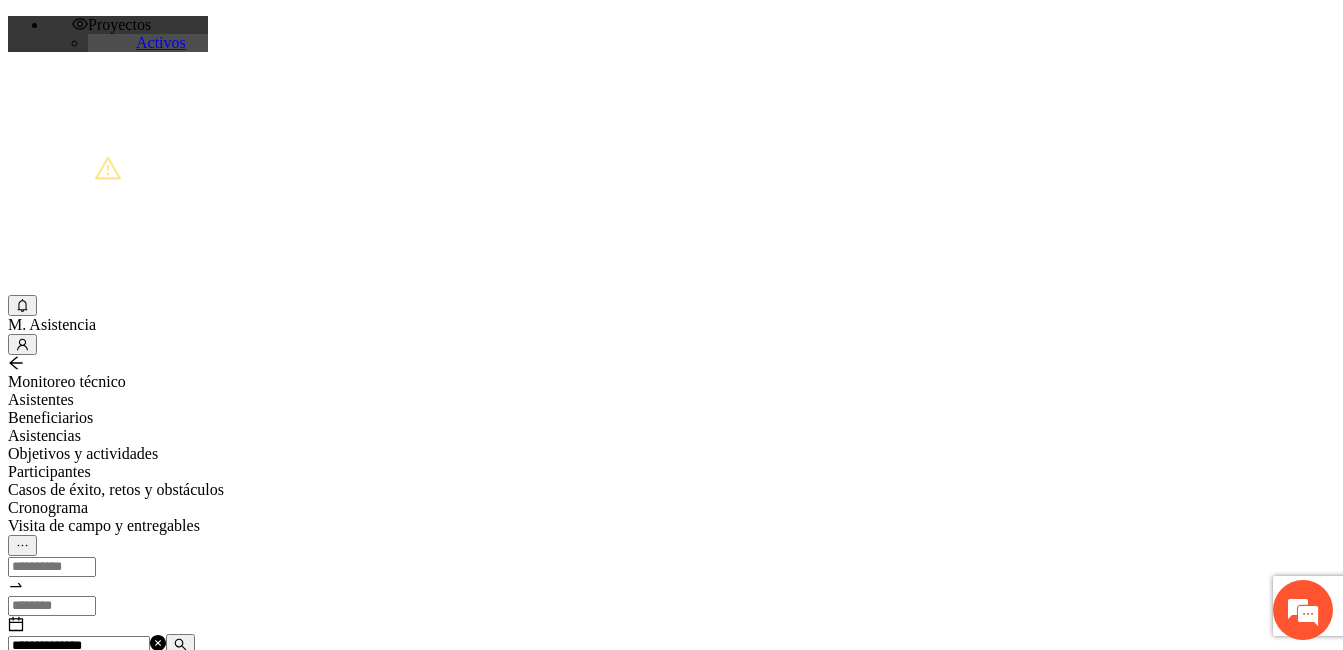 click on "Agregar asistencia" at bounding box center [71, 682] 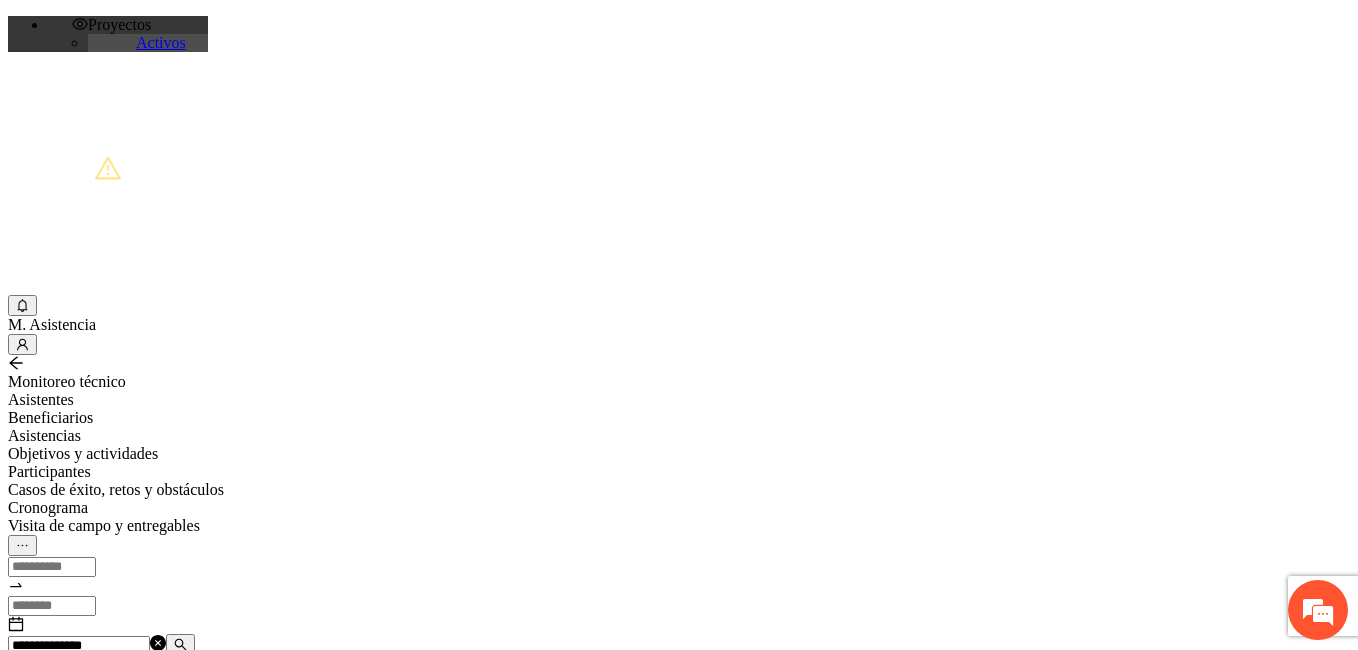 click at bounding box center [72, 1203] 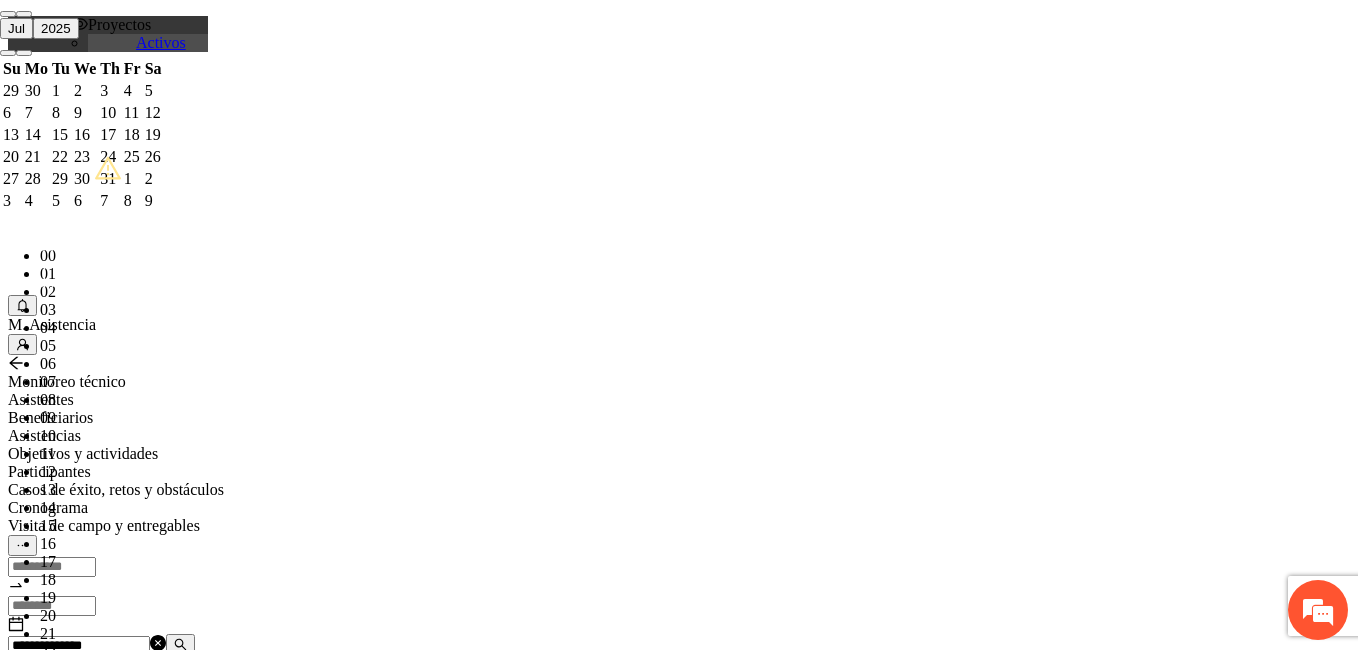 paste on "**********" 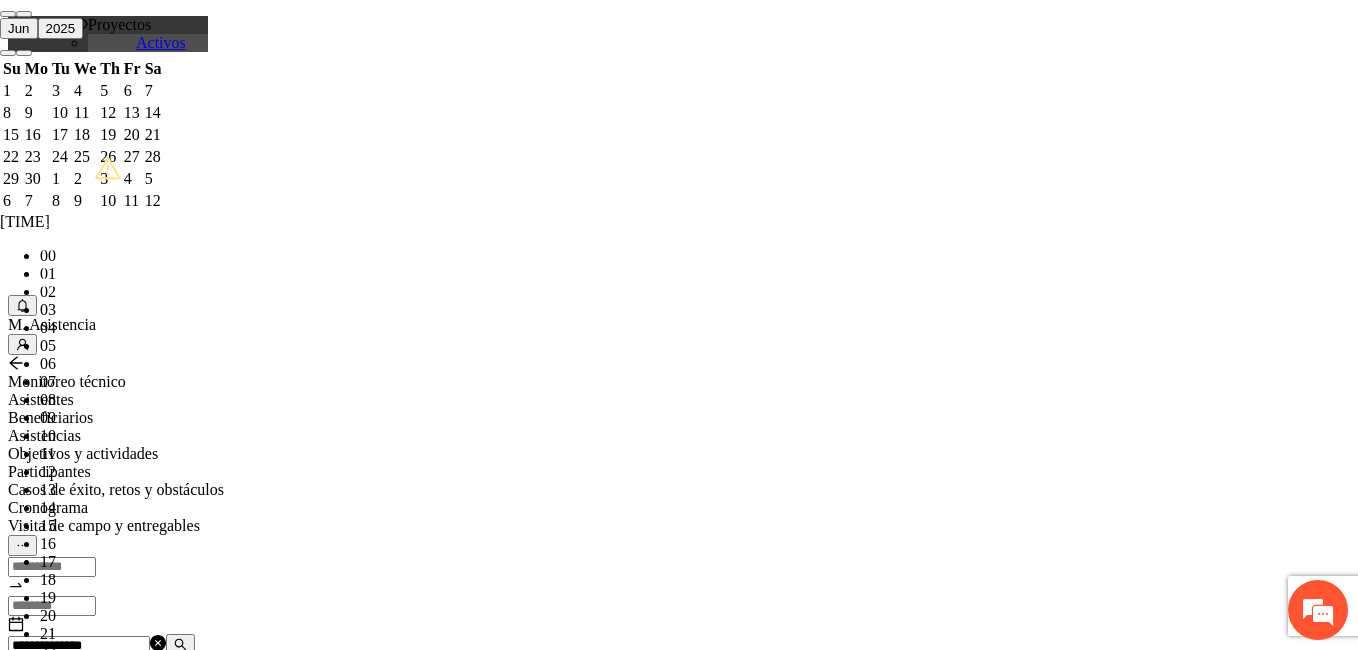 scroll, scrollTop: 224, scrollLeft: 0, axis: vertical 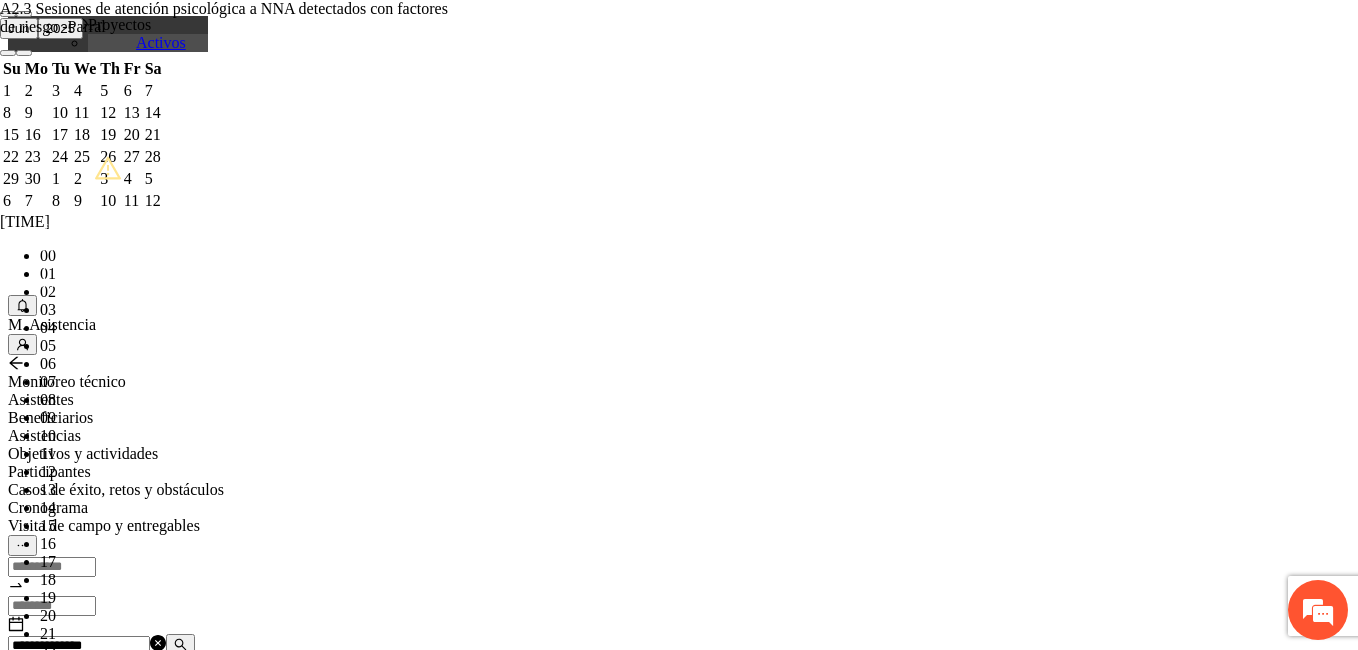 click on "A2.3 Sesiones de atención psicológica a NNA detectados con factores de riesgo -Parral" at bounding box center (226, 18) 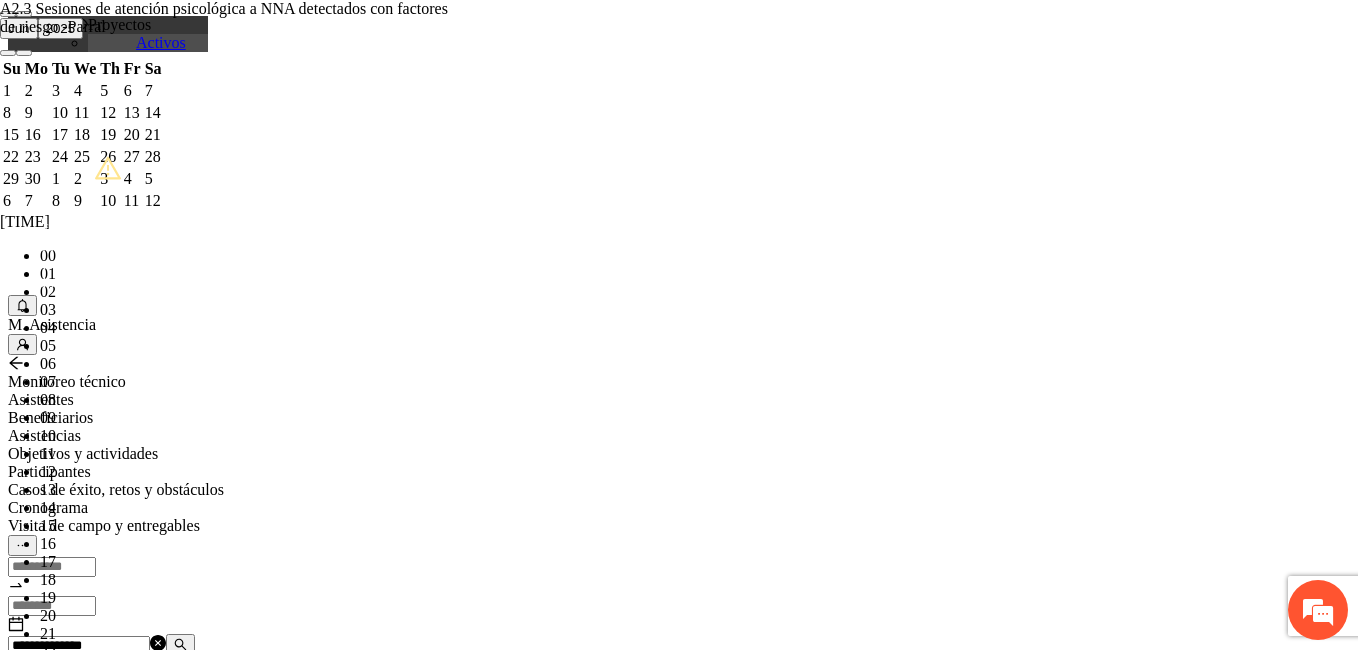 click on "**********" at bounding box center (258, 1165) 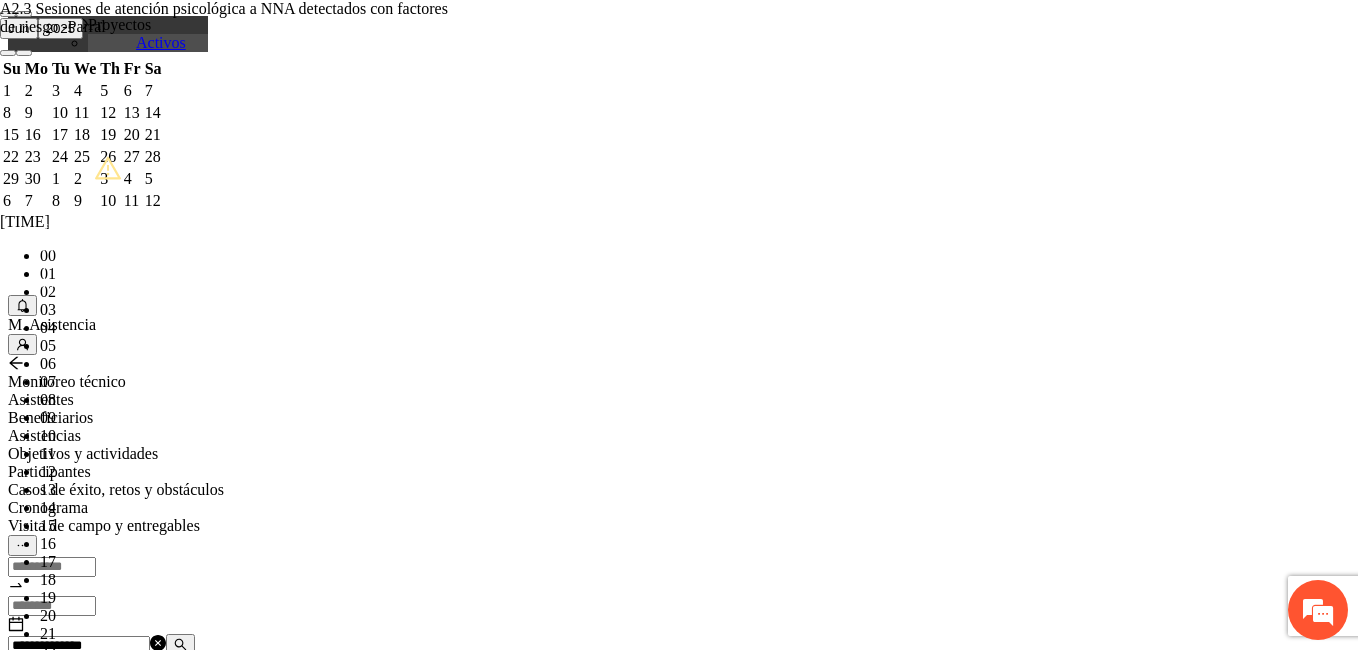 click on "**********" at bounding box center (258, 1165) 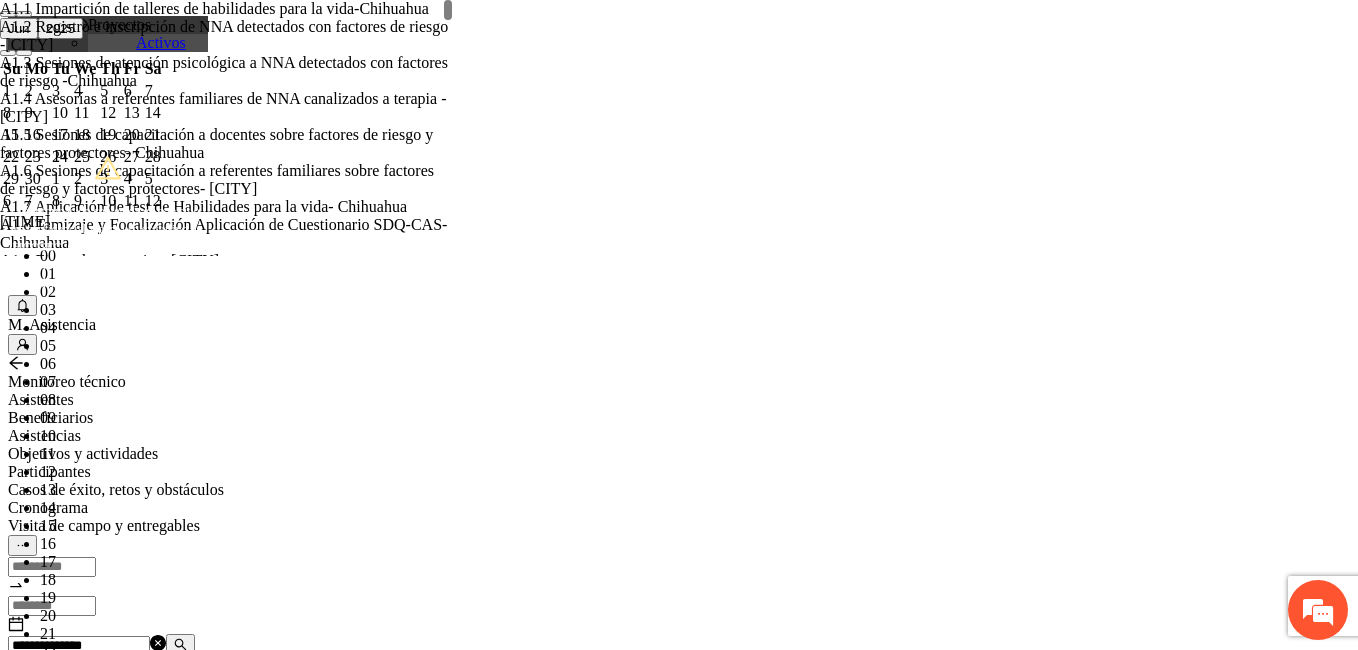 click on "**********" at bounding box center [258, 273503] 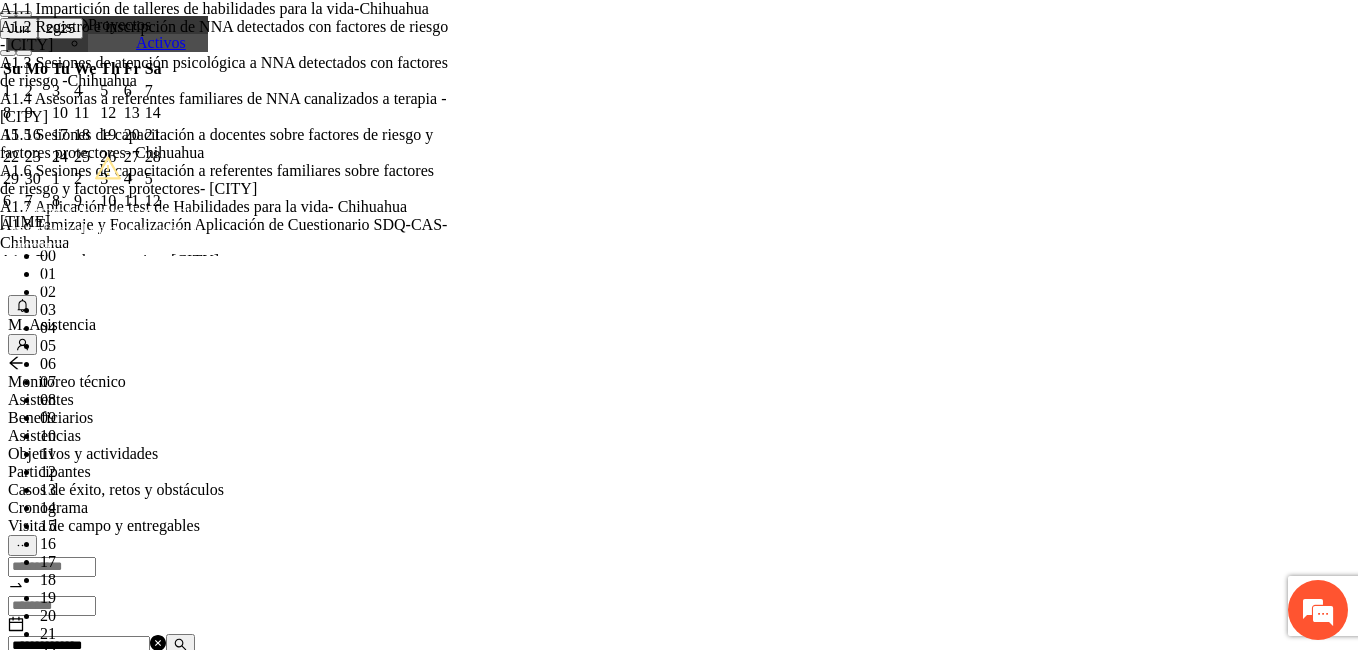 click on "Guardar" at bounding box center (109, 567979) 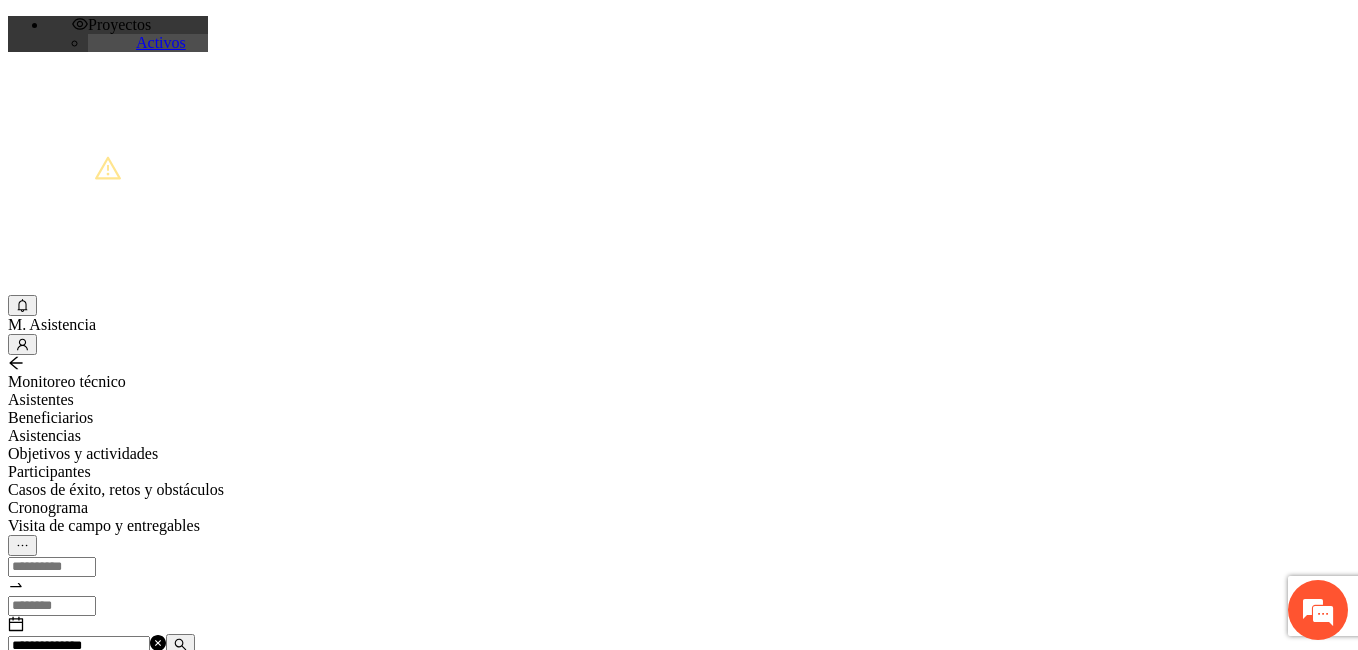 click on "M. Asistencia" at bounding box center (679, 325) 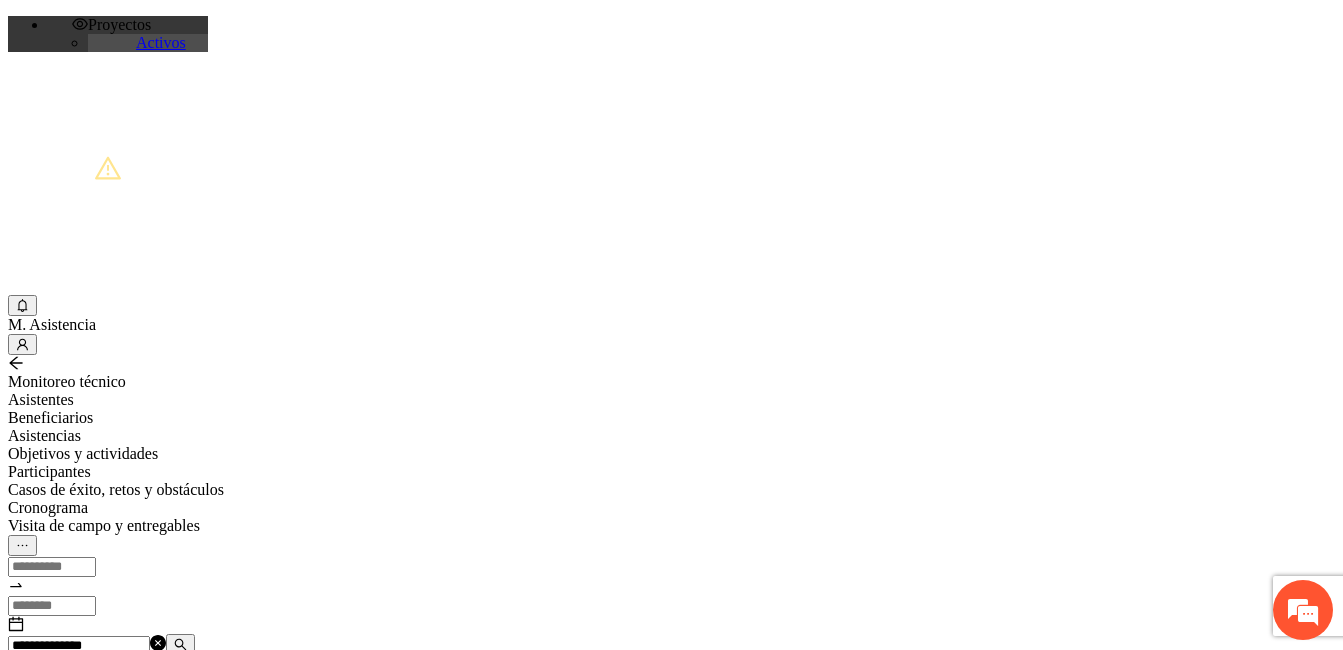 click on "**********" at bounding box center (79, 646) 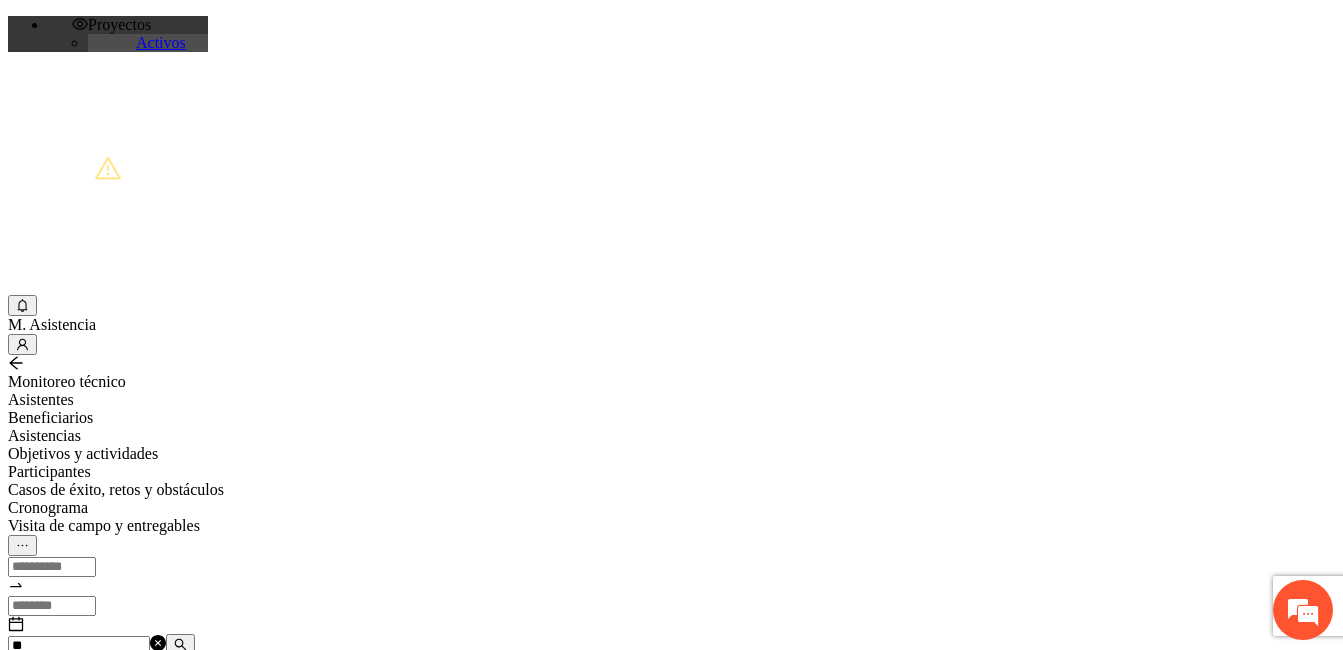 type on "*" 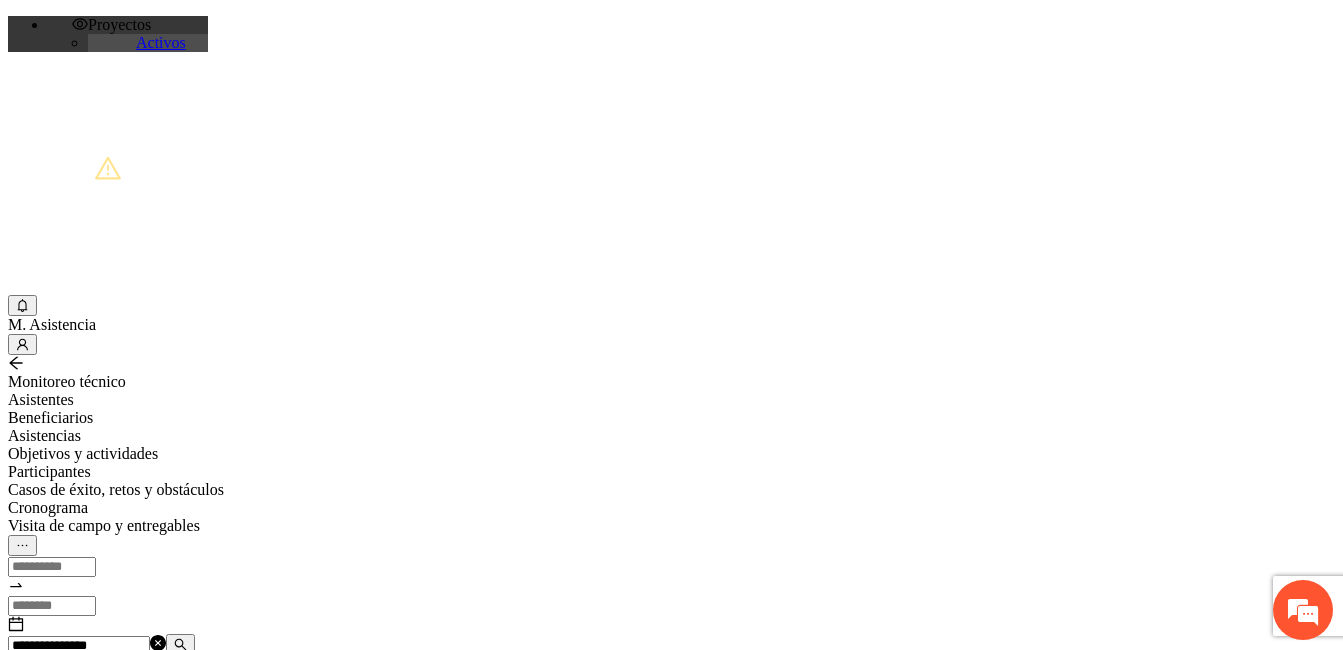 type on "**********" 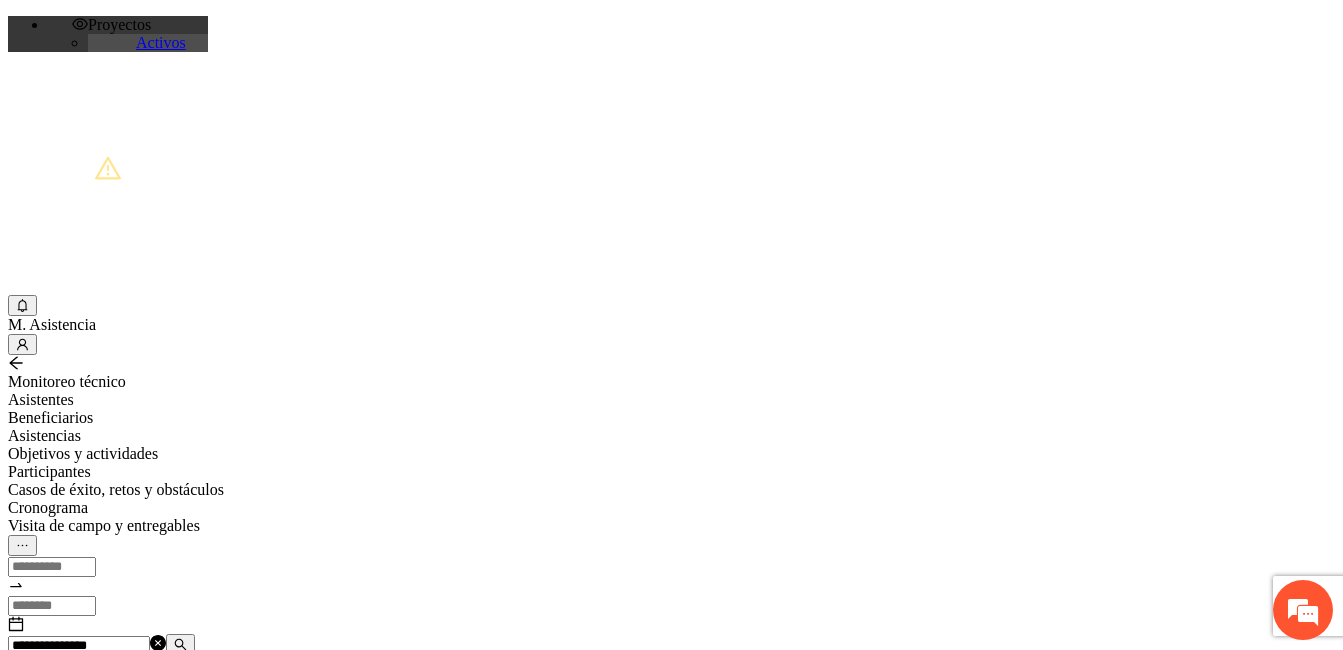 click on "Agregar asistencia" at bounding box center [71, 682] 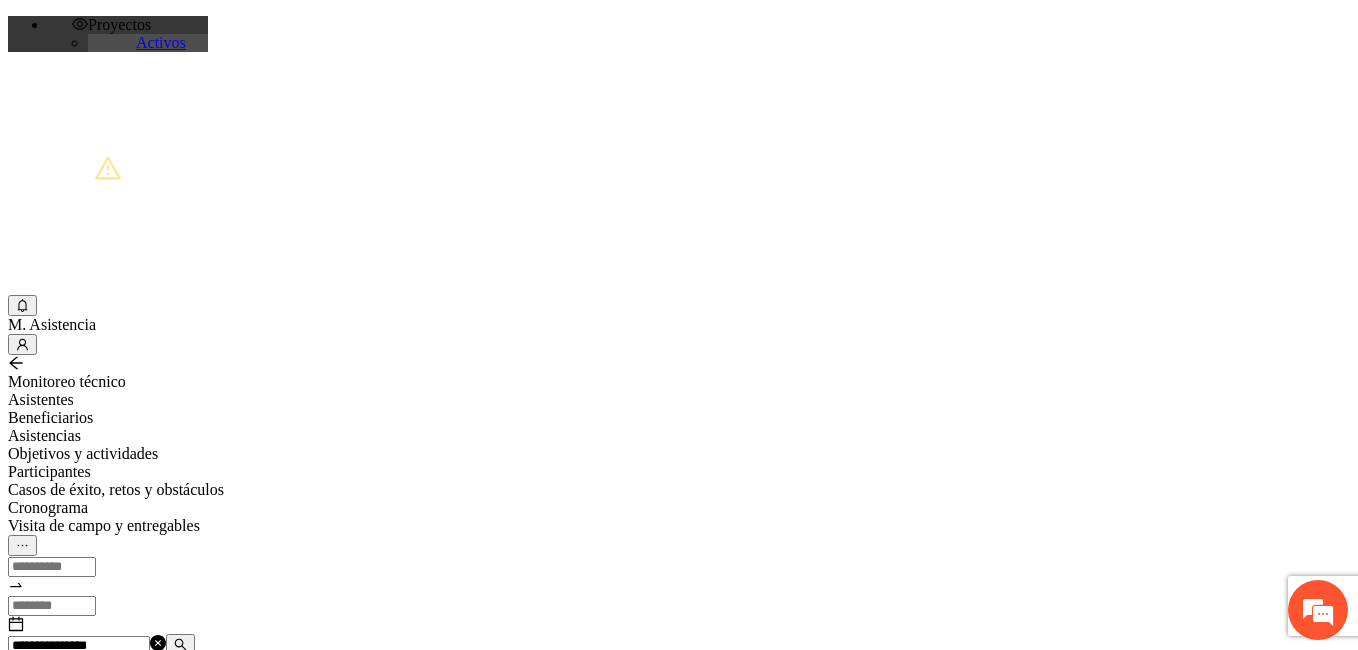 click at bounding box center [72, 1203] 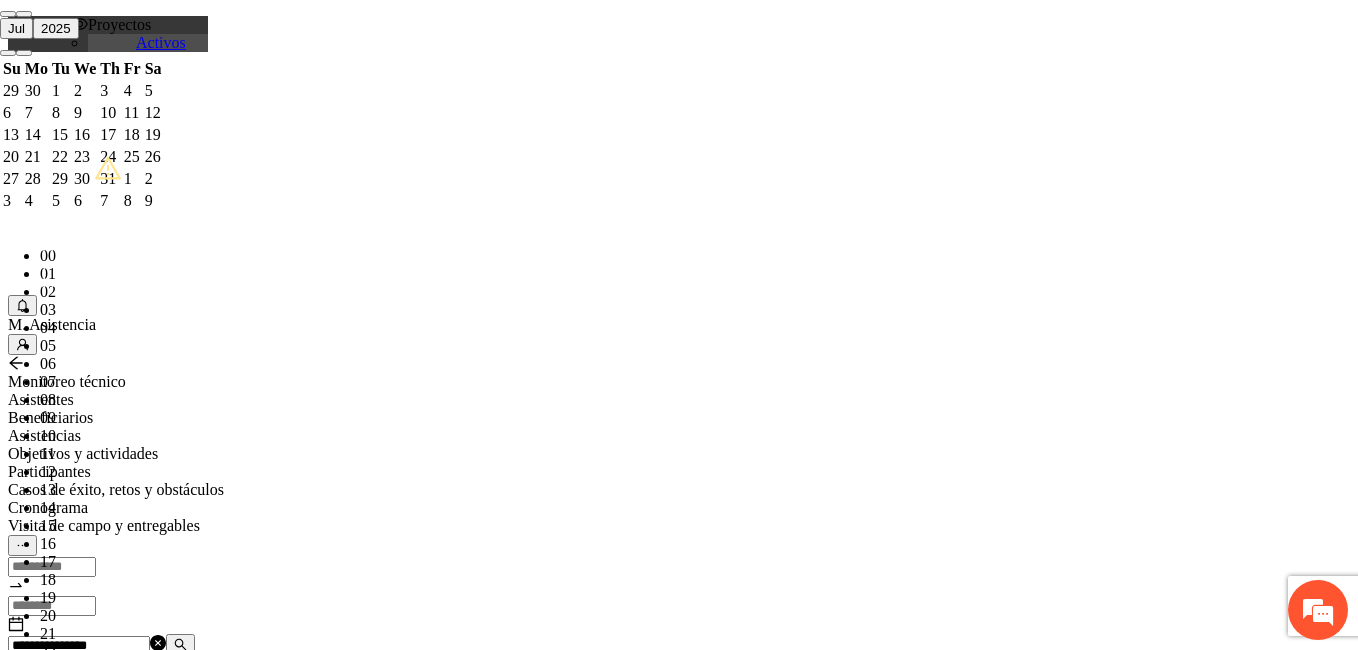 paste on "**********" 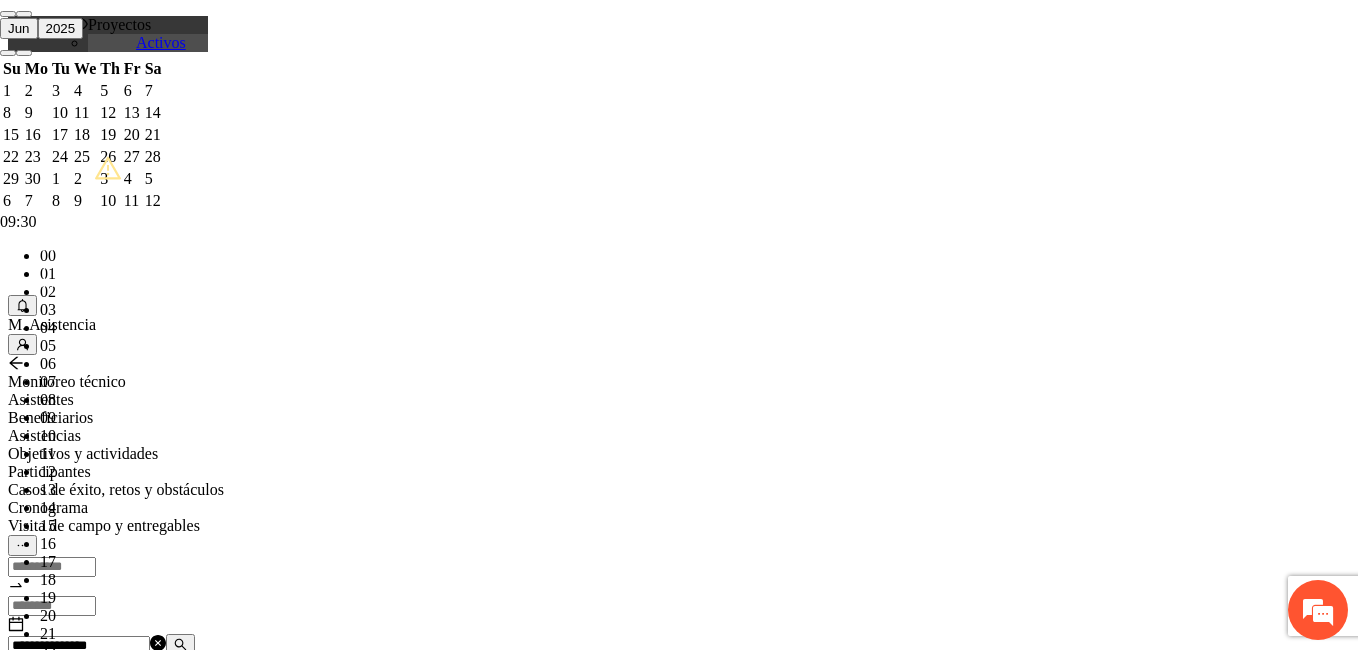scroll, scrollTop: 252, scrollLeft: 0, axis: vertical 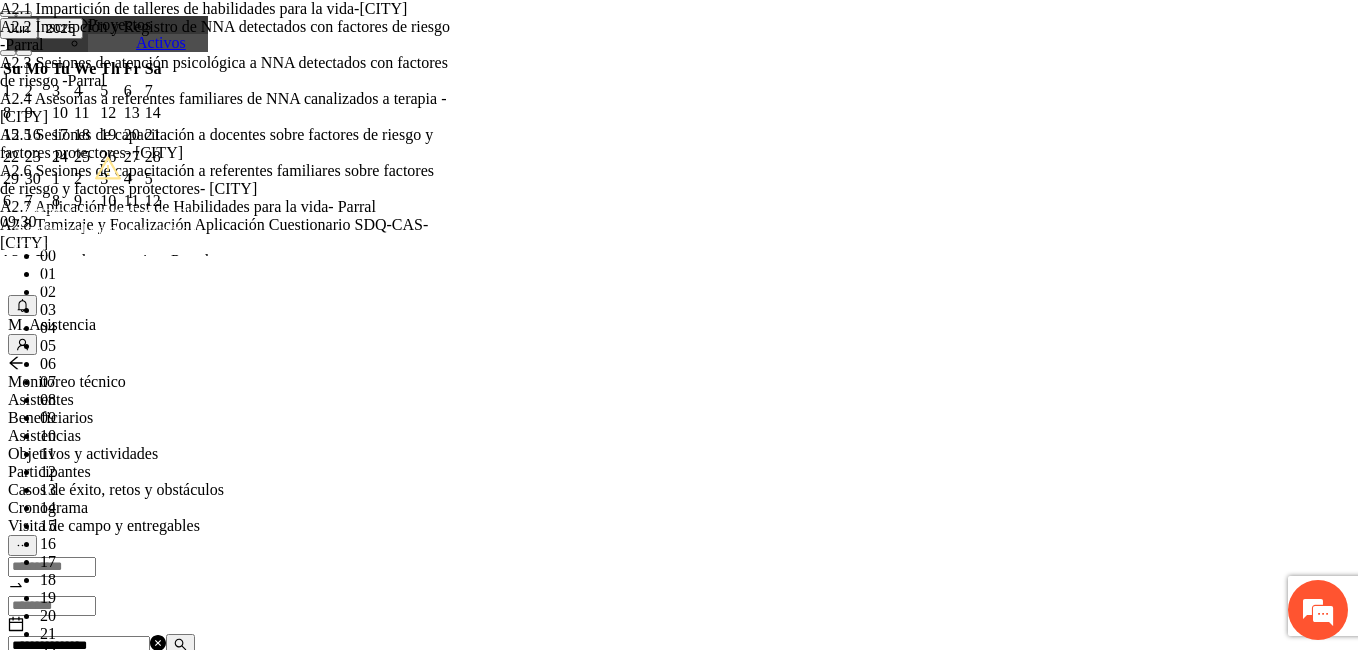 type on "***" 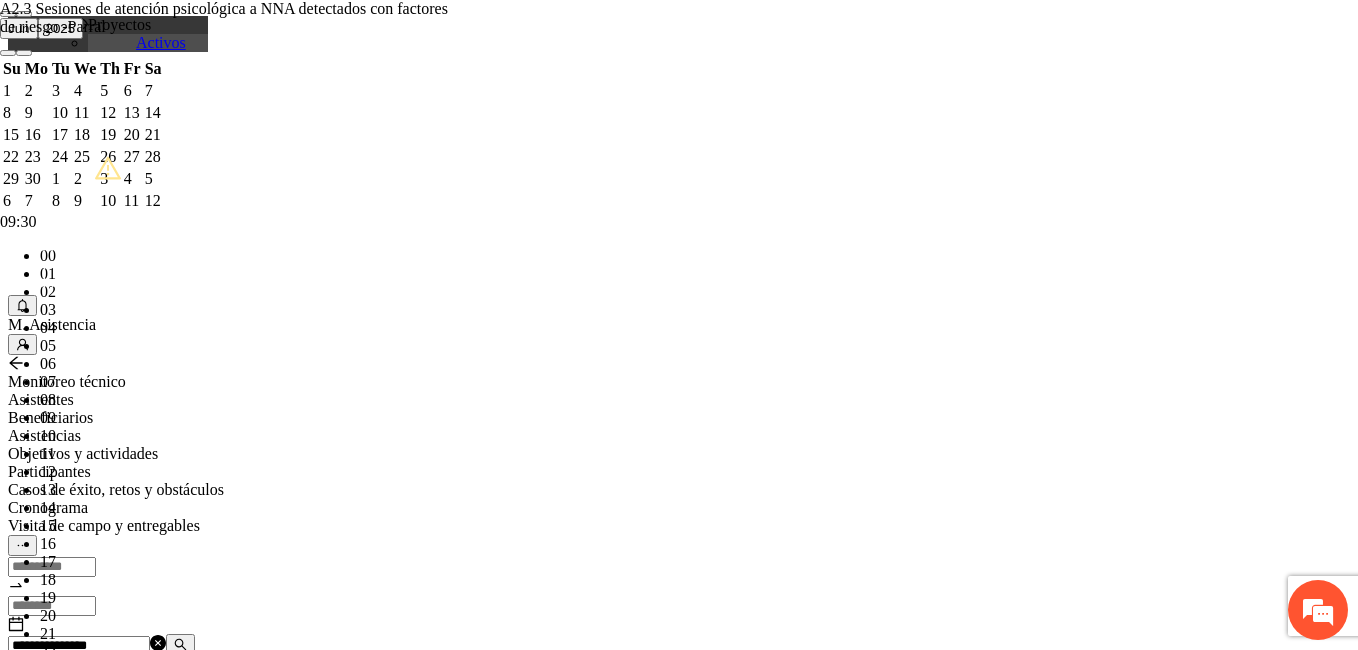 click on "A2.3 Sesiones de atención psicológica a NNA detectados con factores de riesgo -Parral" at bounding box center [226, 18] 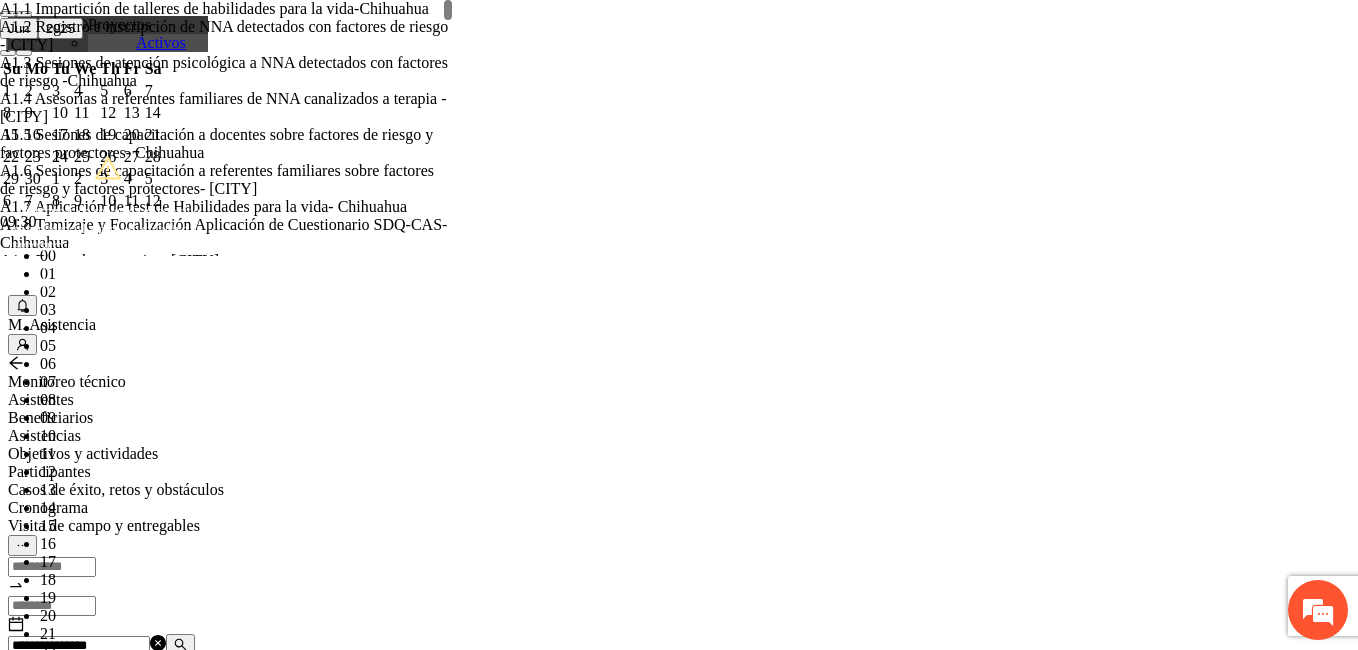 click on "**********" at bounding box center (258, 273503) 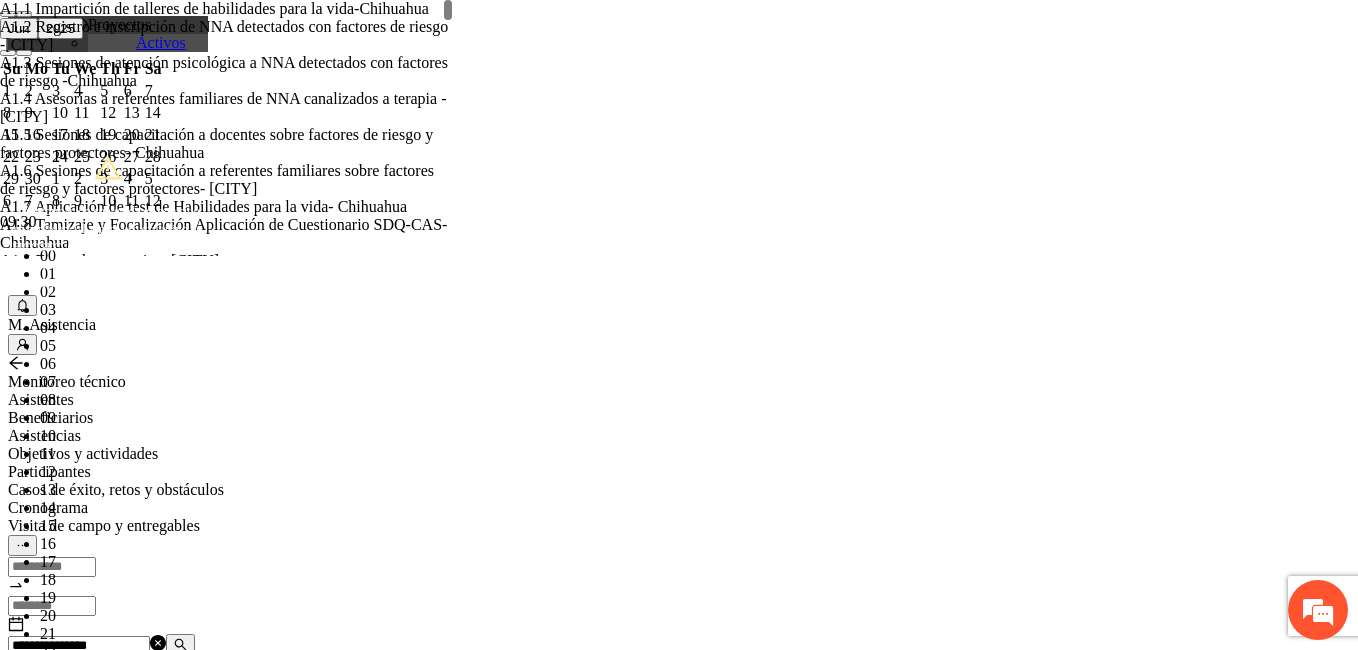 click on "**********" at bounding box center [258, 273503] 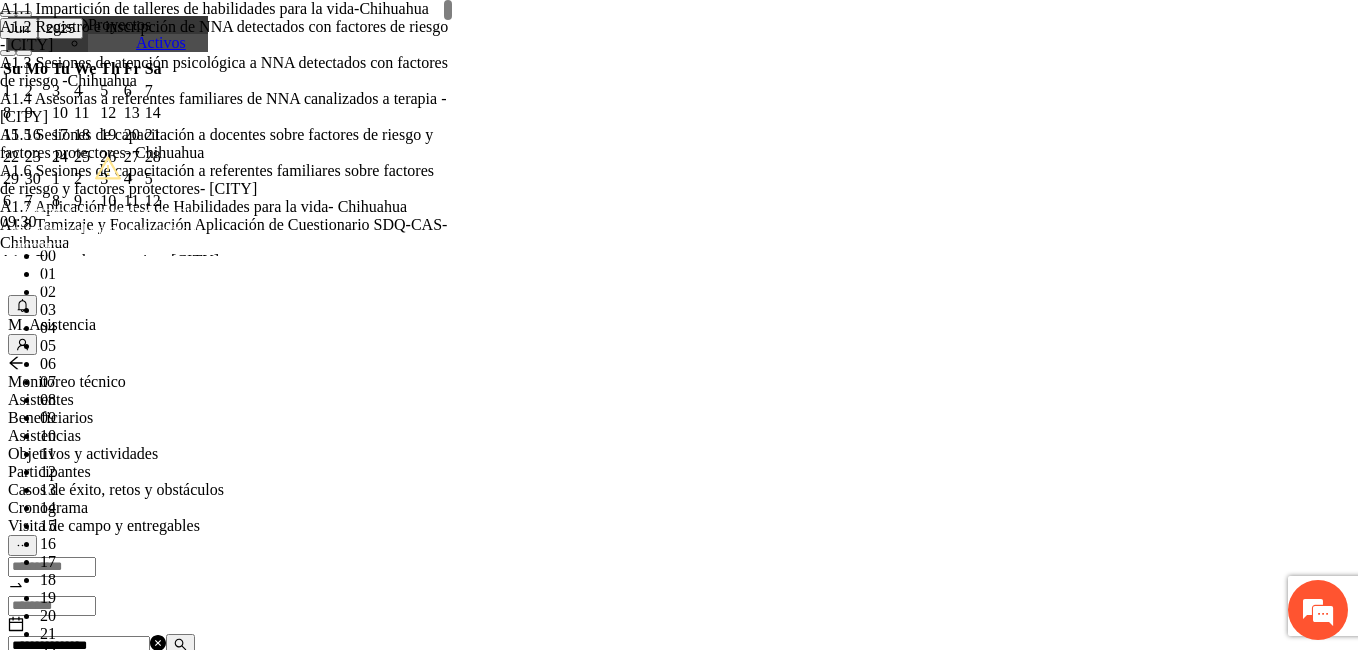 click on "**********" at bounding box center (258, 273503) 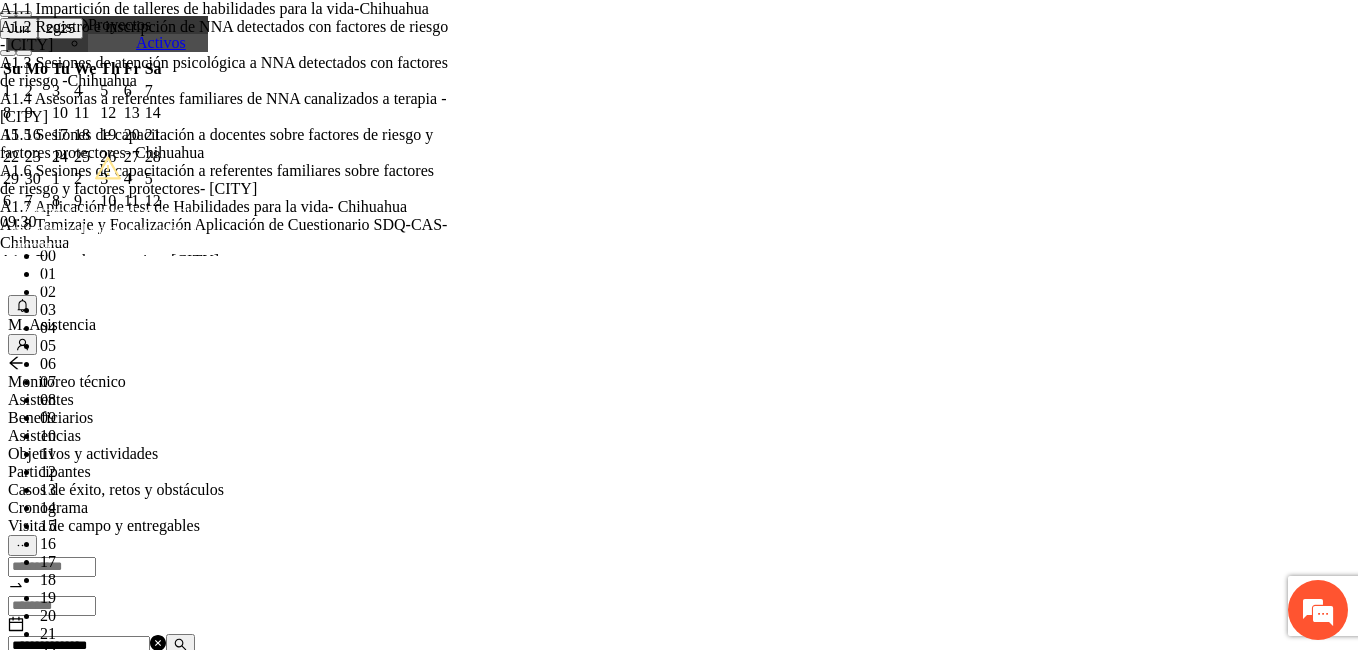 click on "Guardar" at bounding box center [109, 567979] 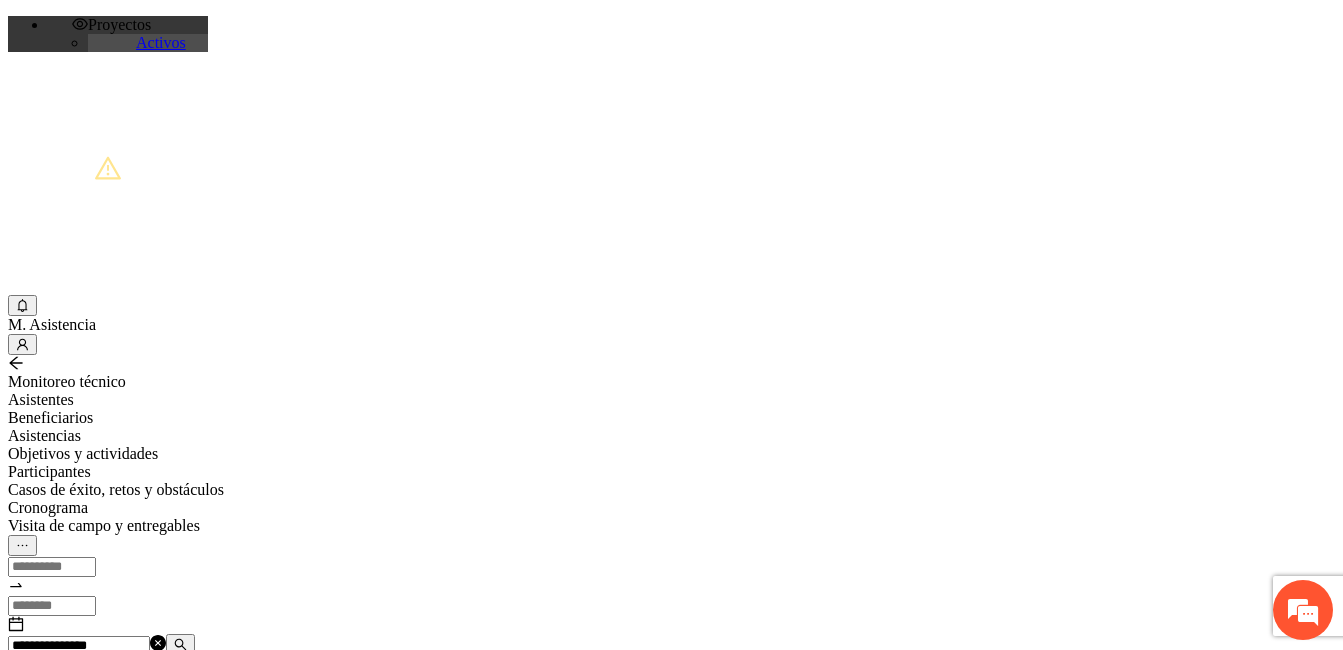 click on "**********" at bounding box center (79, 646) 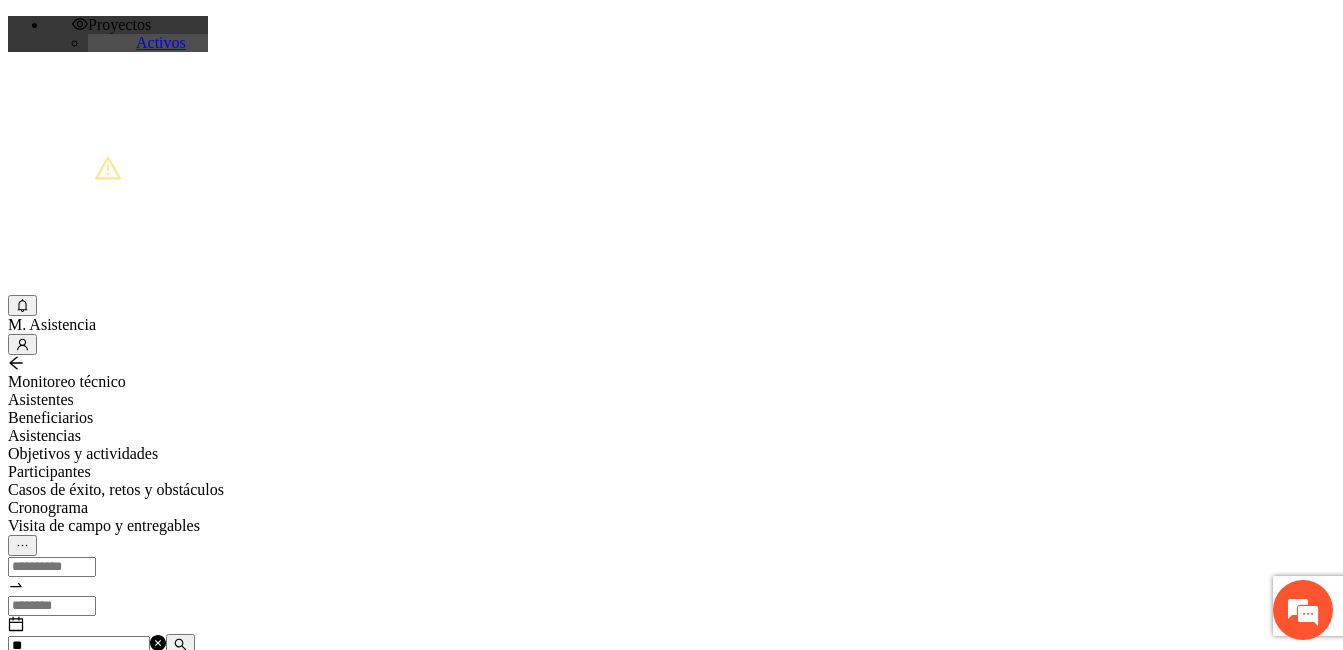 type on "*" 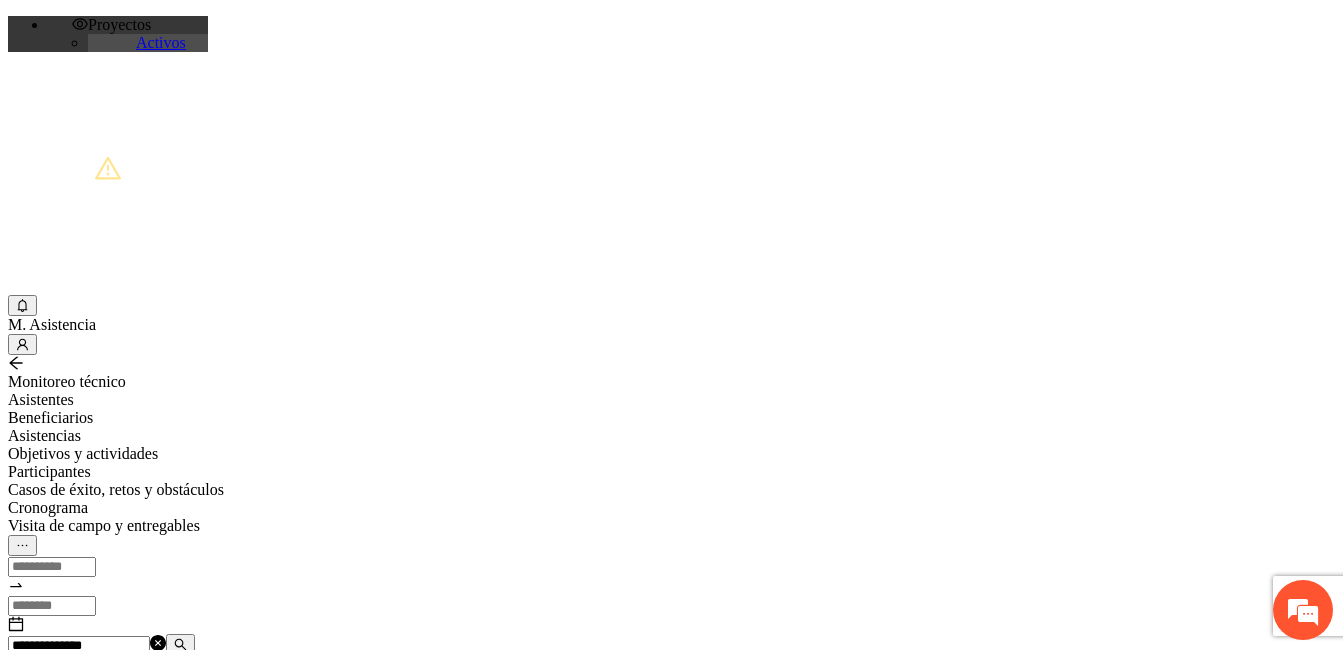 type on "**********" 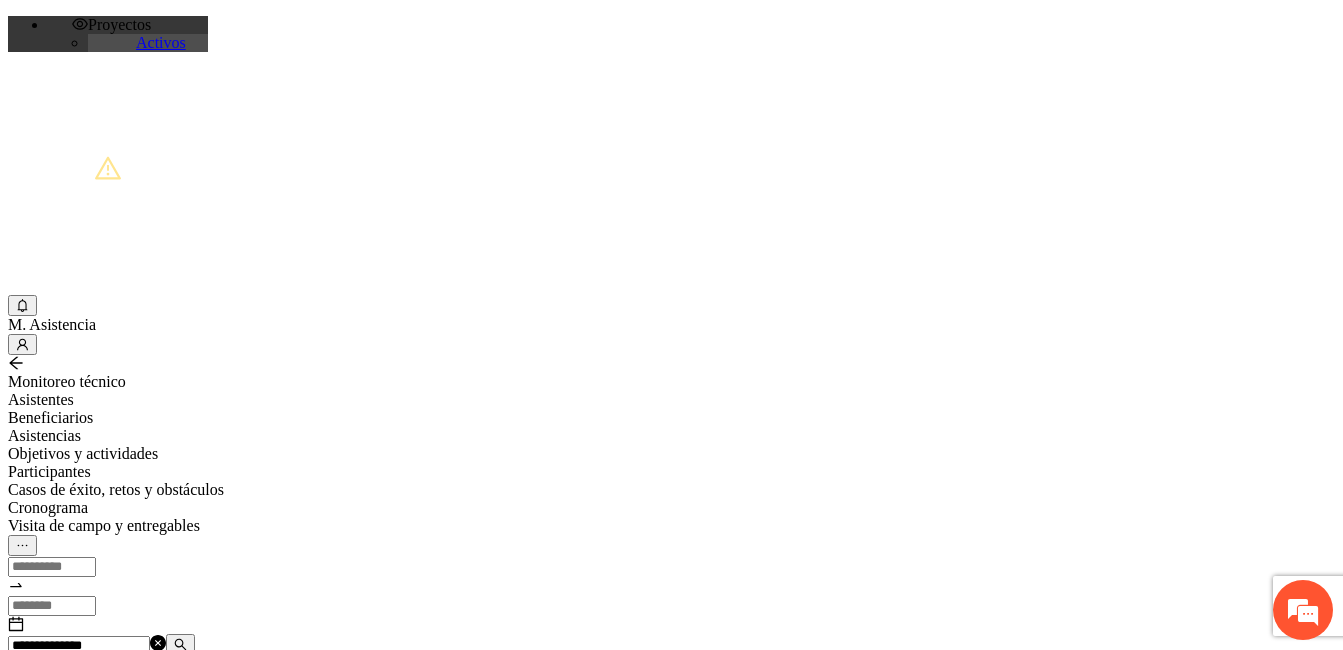 click on "Agregar asistencia" at bounding box center [71, 682] 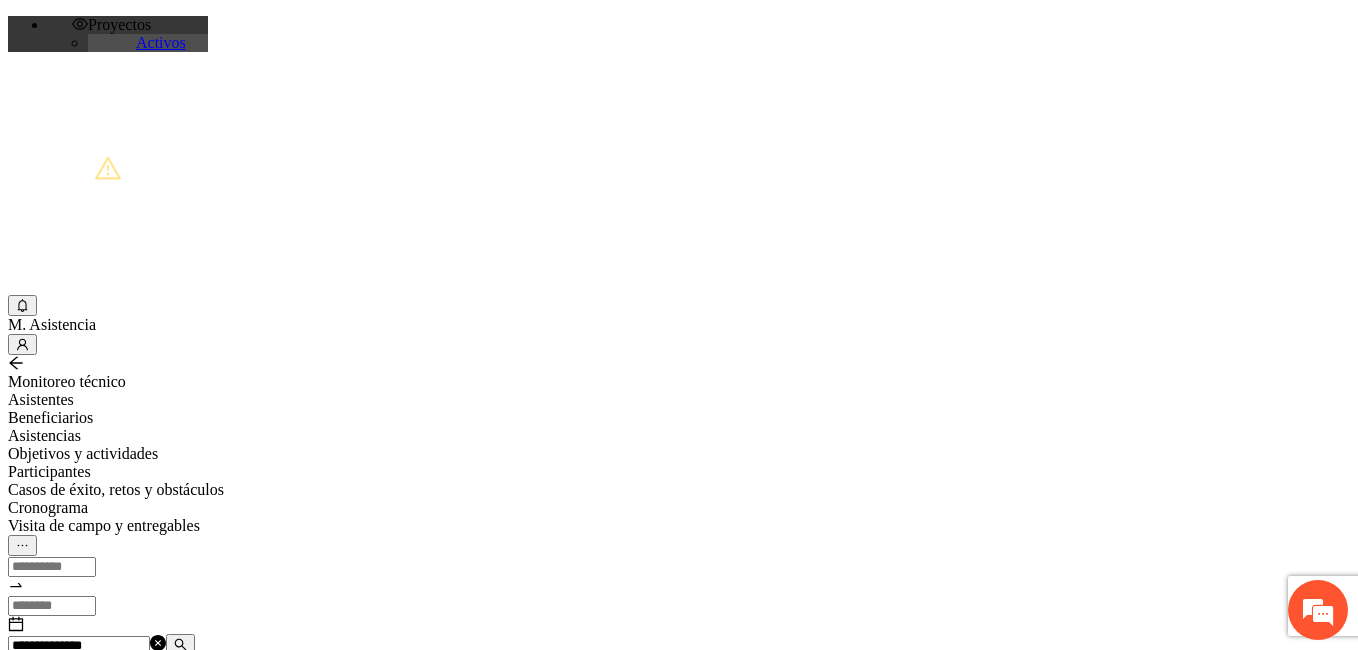 click at bounding box center [72, 1203] 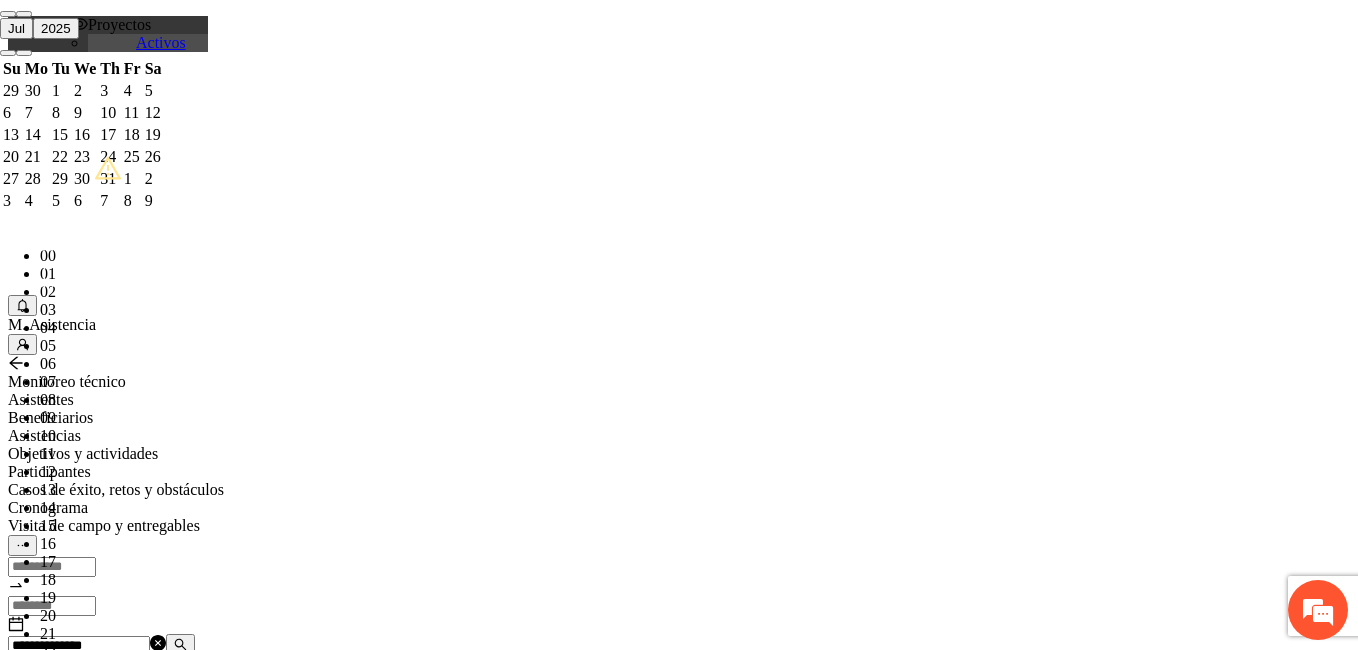 paste on "**********" 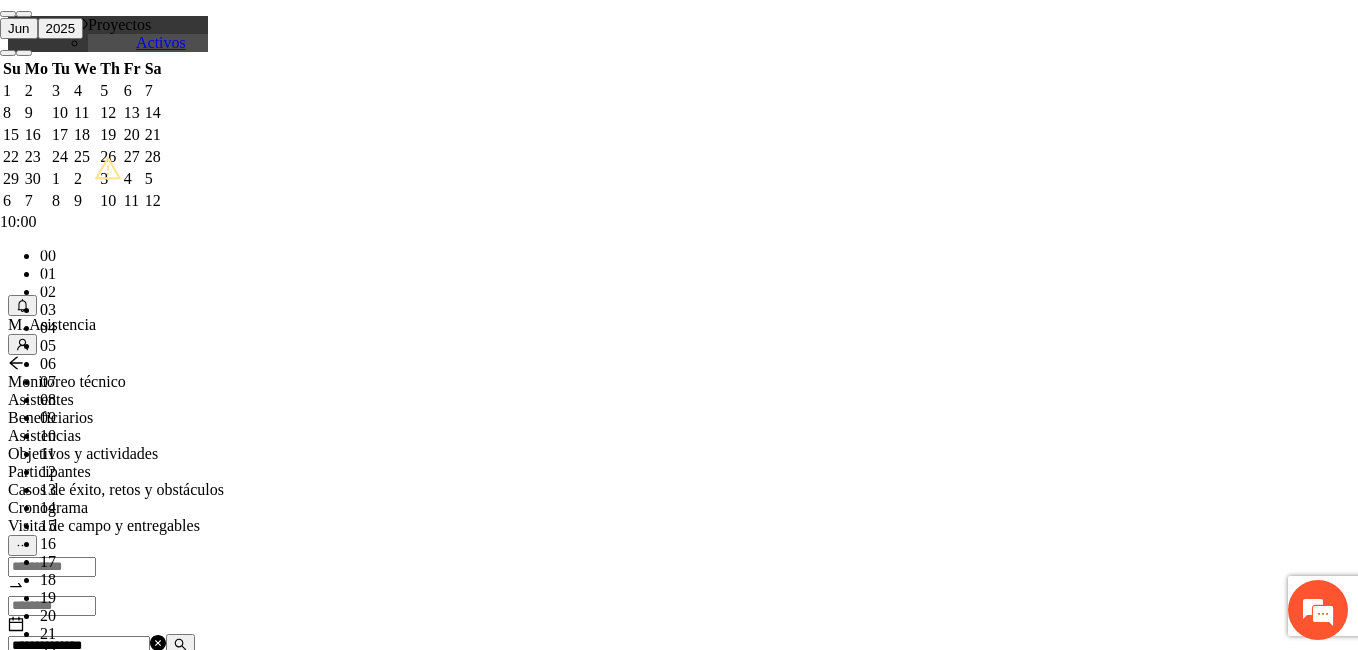 scroll, scrollTop: 280, scrollLeft: 0, axis: vertical 